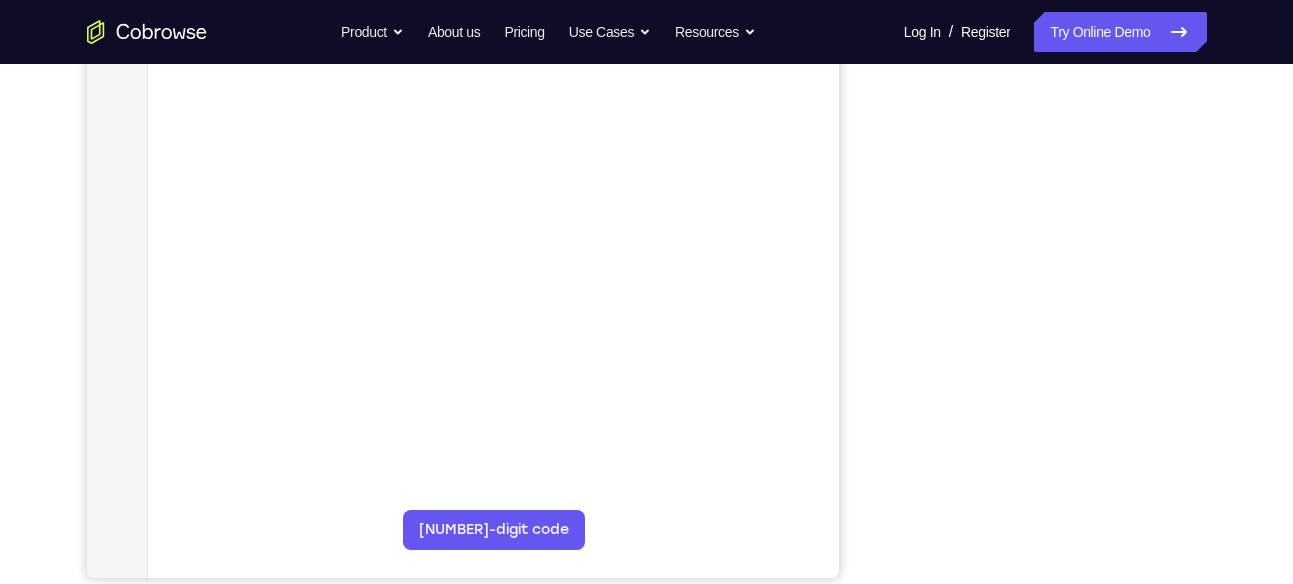 scroll, scrollTop: 340, scrollLeft: 0, axis: vertical 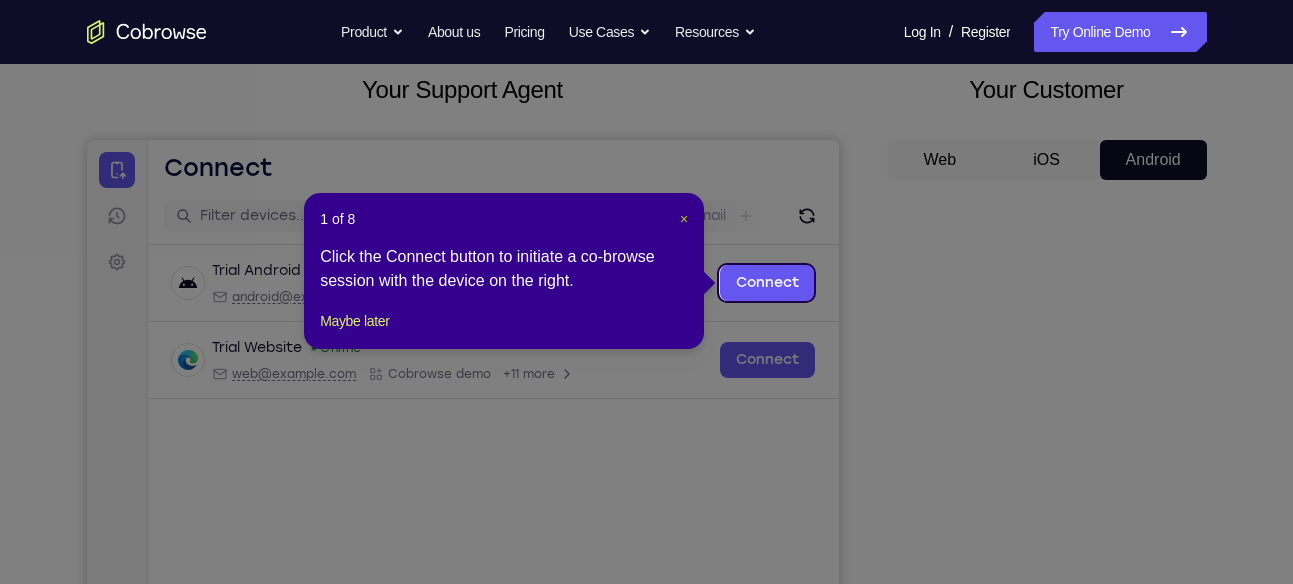 click on "×" at bounding box center (684, 219) 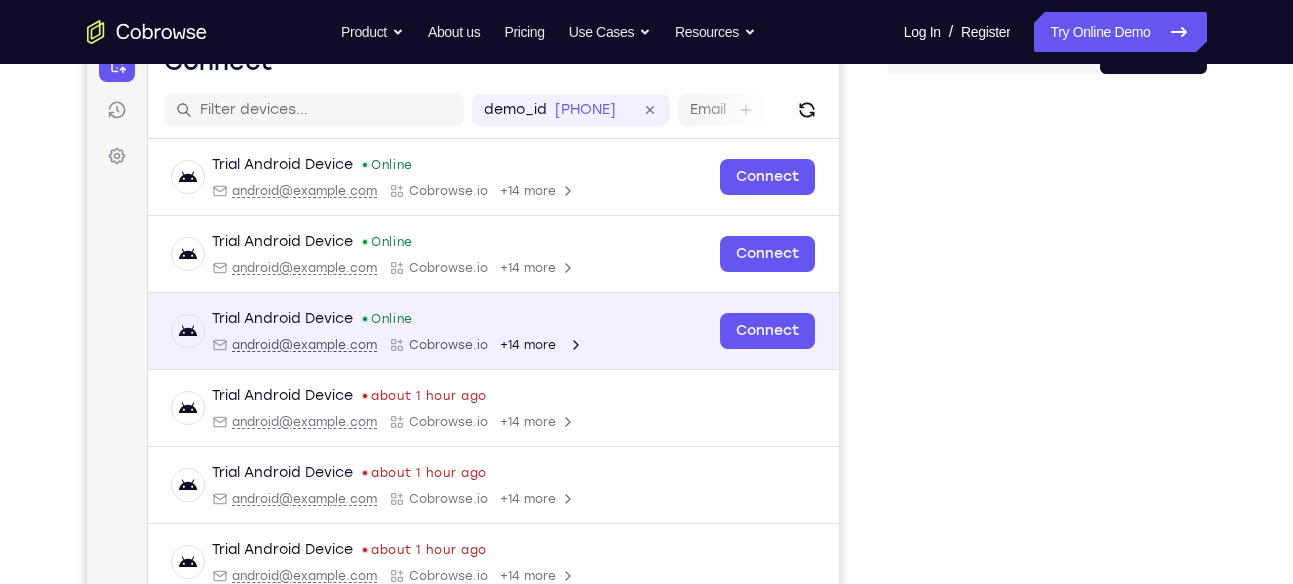scroll, scrollTop: 434, scrollLeft: 0, axis: vertical 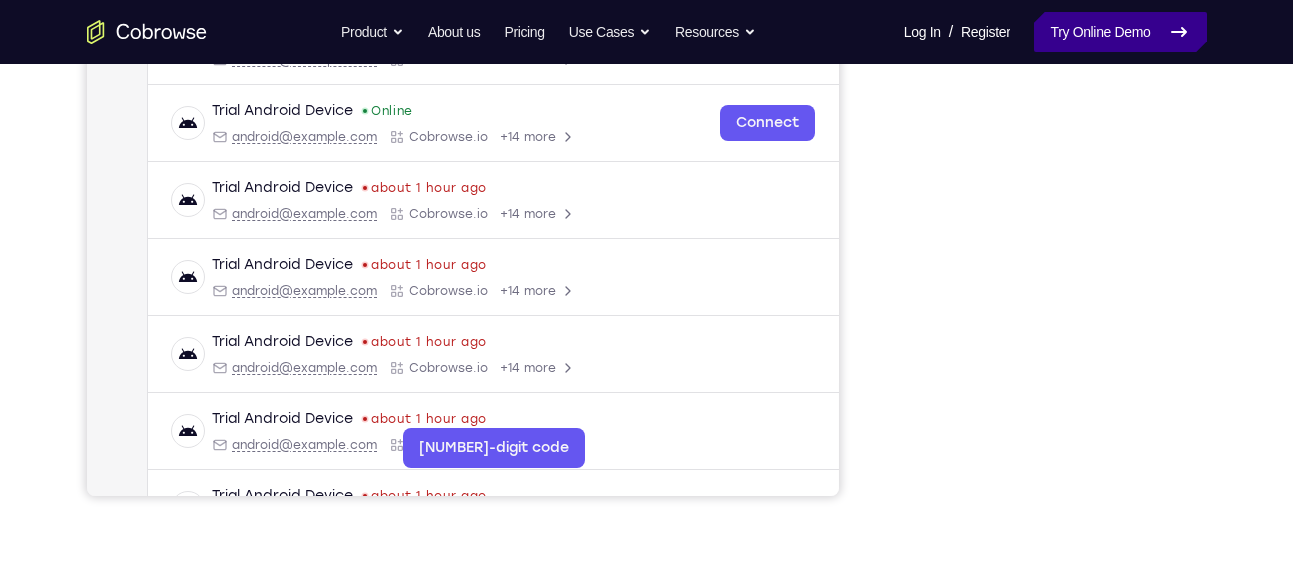 drag, startPoint x: 1107, startPoint y: 40, endPoint x: 1045, endPoint y: 16, distance: 66.48308 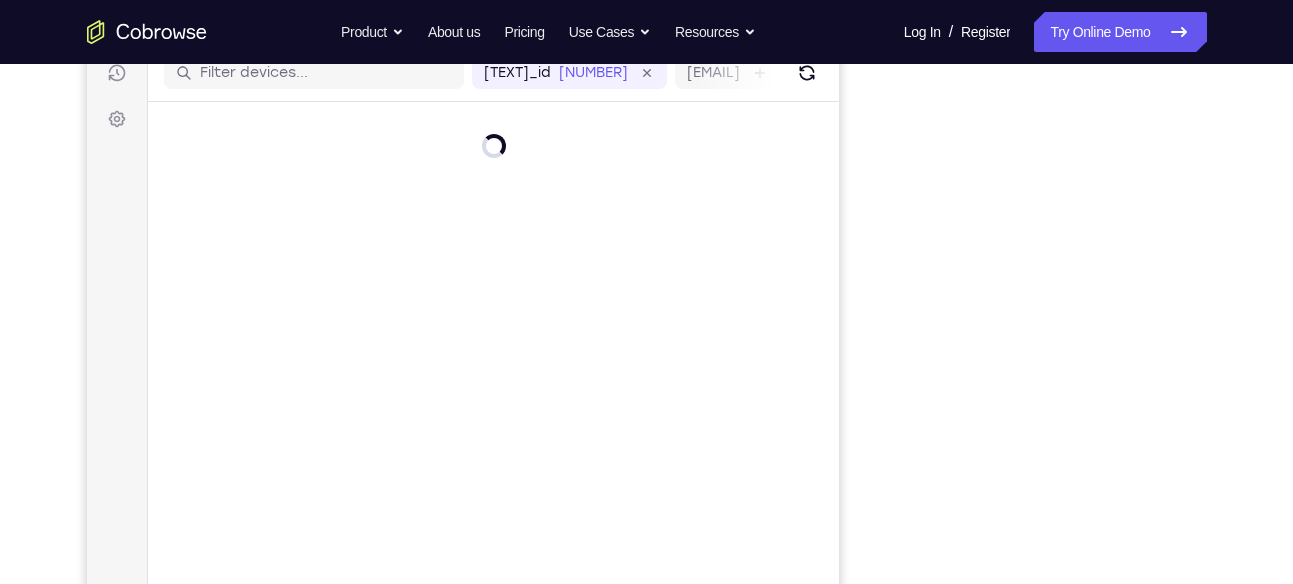 scroll, scrollTop: 0, scrollLeft: 0, axis: both 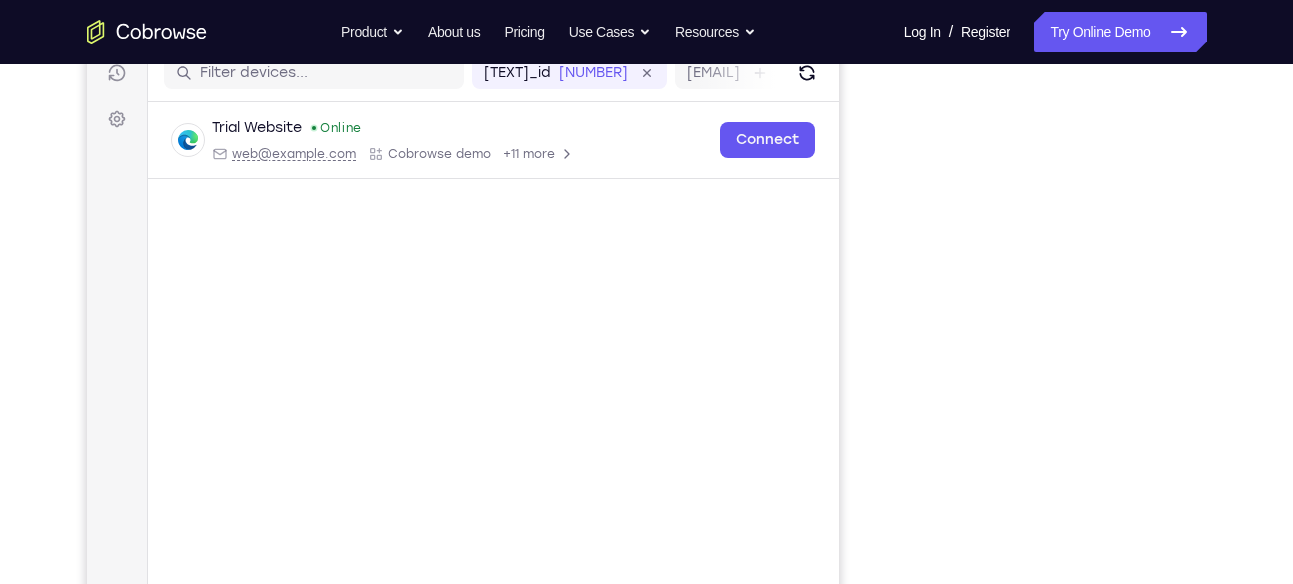 click at bounding box center [1047, 360] 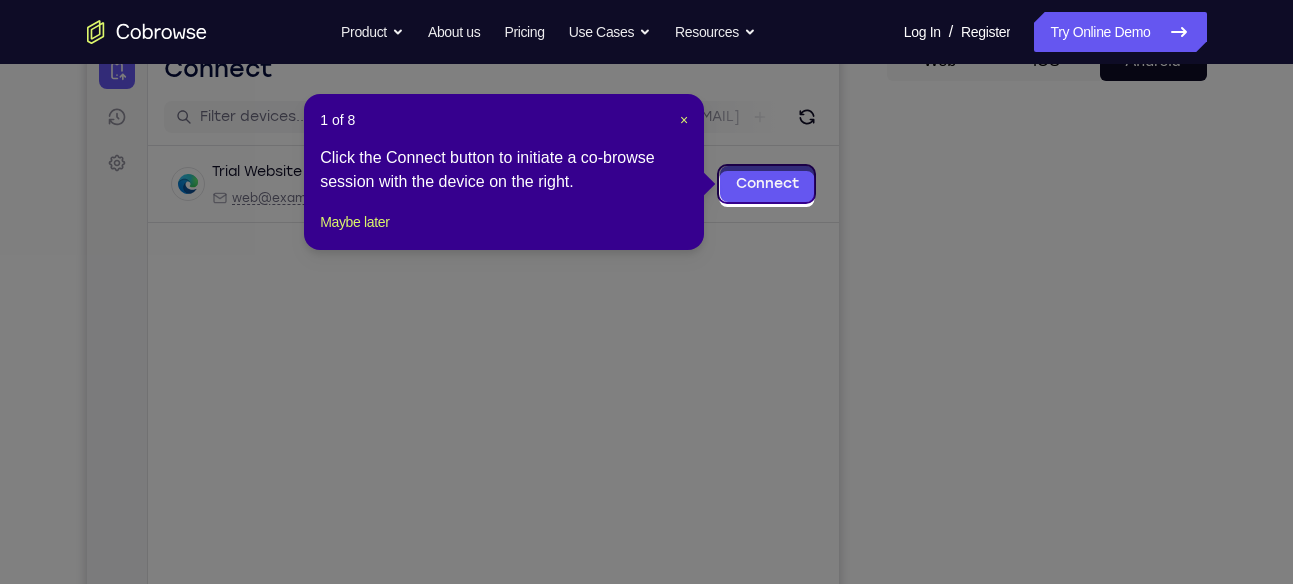 scroll, scrollTop: 214, scrollLeft: 0, axis: vertical 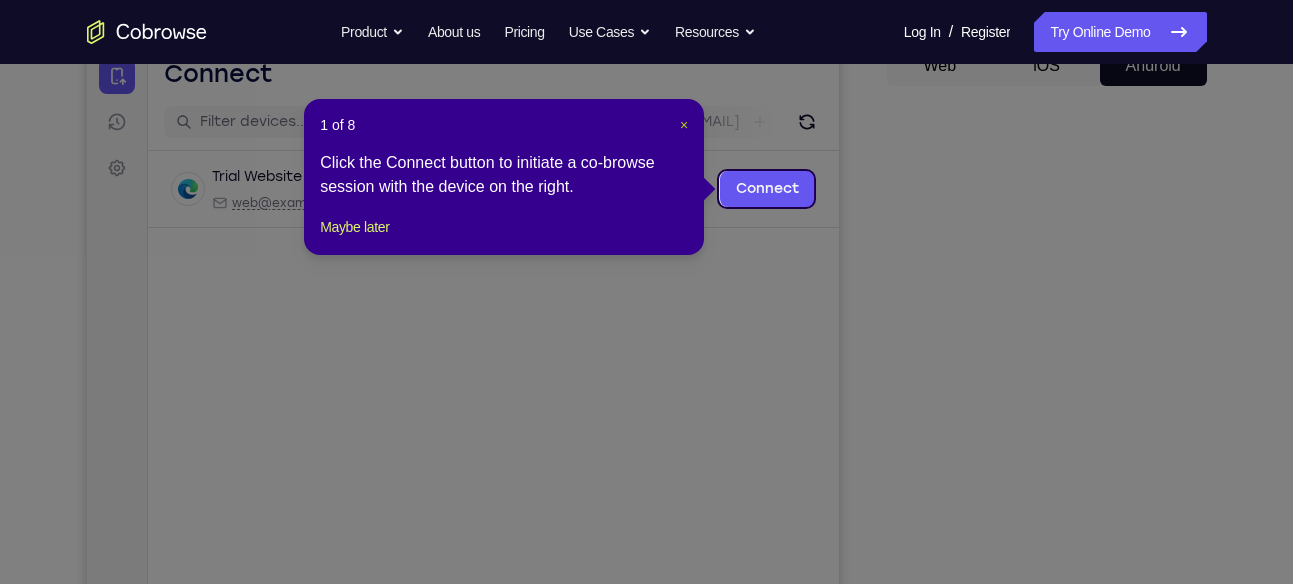 click on "×" at bounding box center (684, 125) 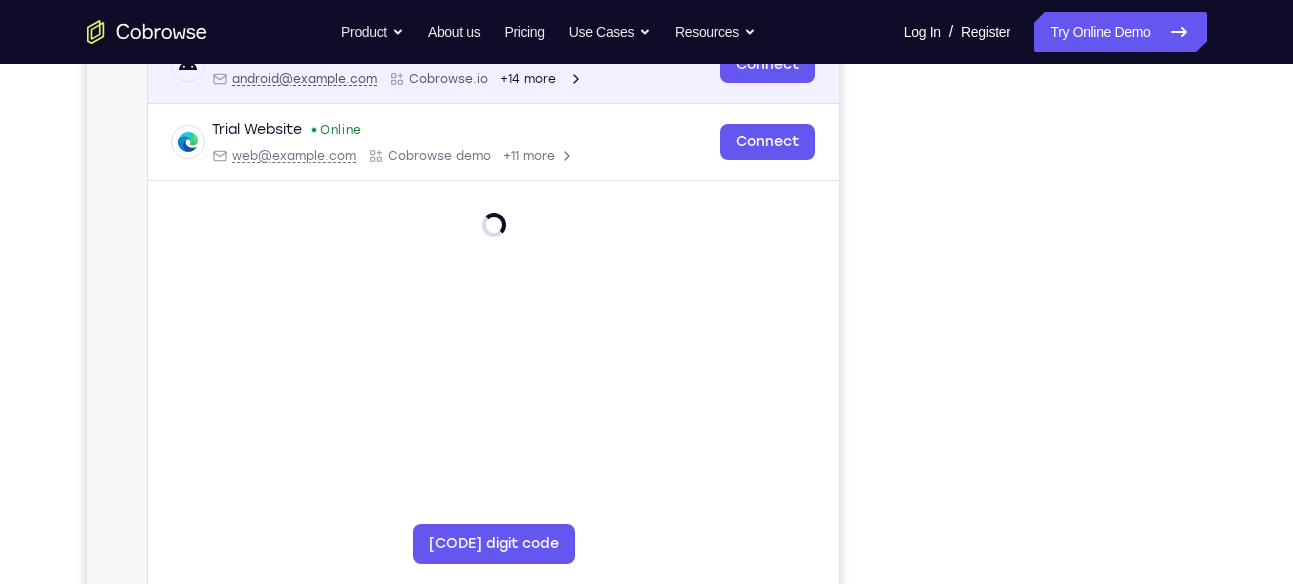 scroll, scrollTop: 359, scrollLeft: 0, axis: vertical 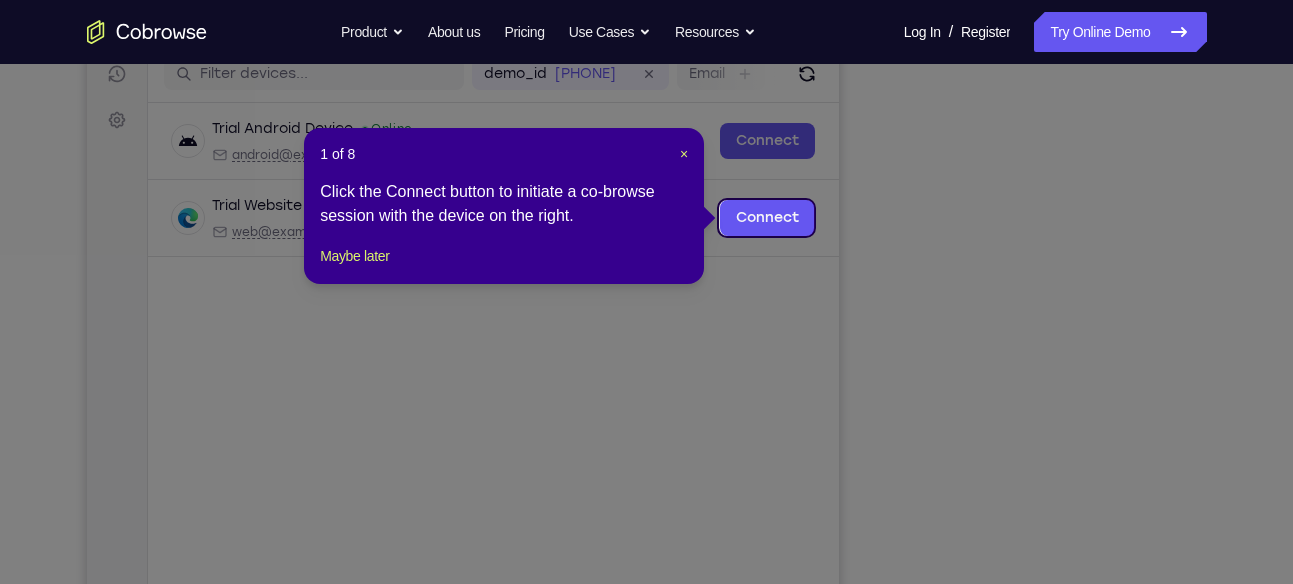 click on "1 of 8 ×   Click the Connect button to initiate a co-browse session with the device on the right.   Maybe later" at bounding box center (504, 206) 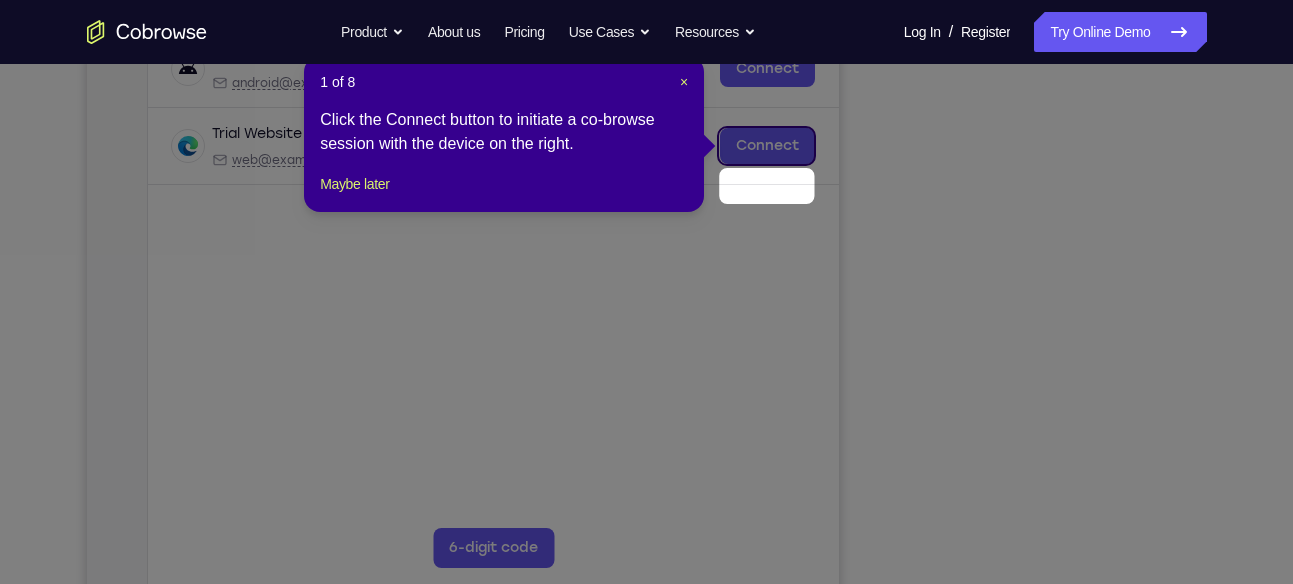 scroll, scrollTop: 267, scrollLeft: 0, axis: vertical 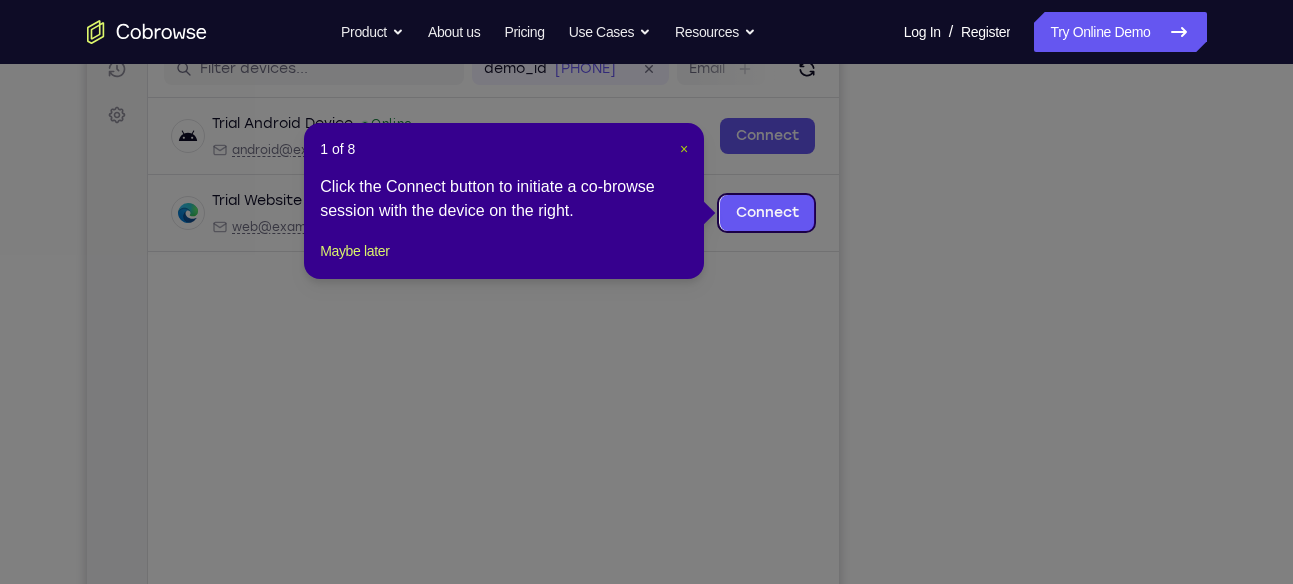 click on "×" at bounding box center (684, 149) 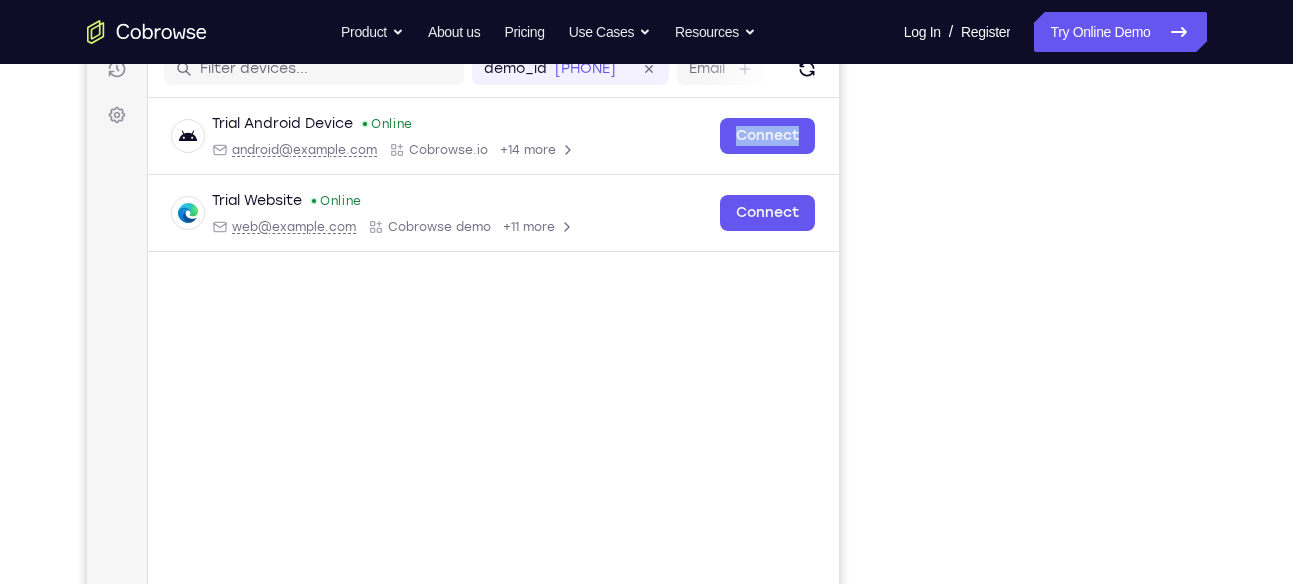 click on "Trial Android Device Online android@example.com Cobrowse.io +14 more" at bounding box center (439, 136) 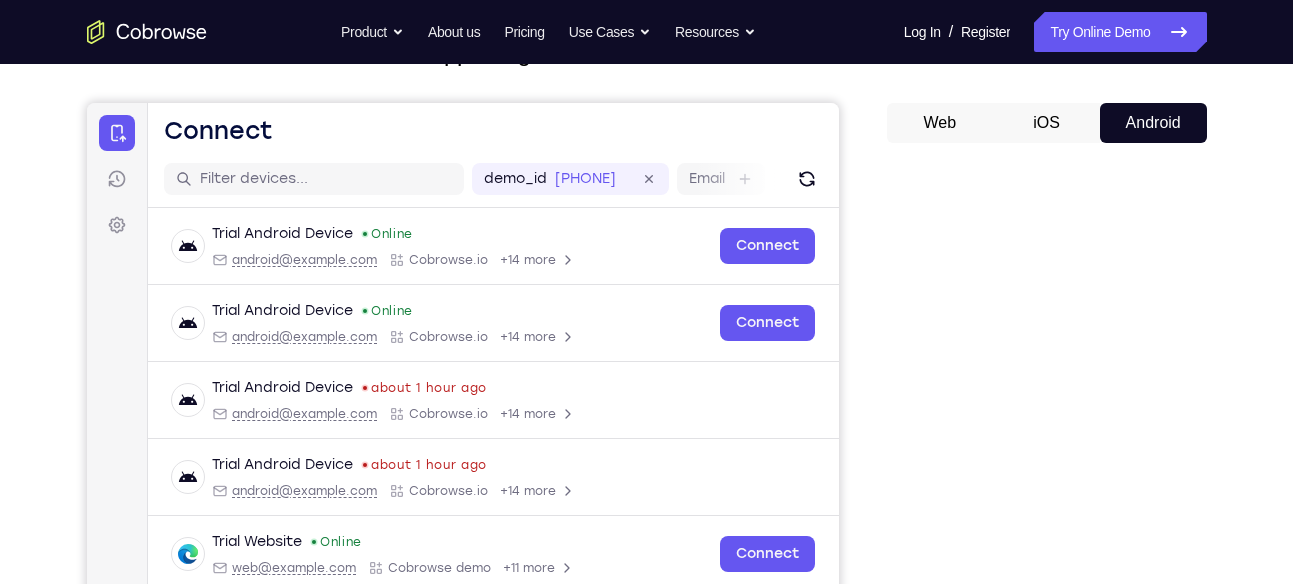 scroll, scrollTop: 156, scrollLeft: 0, axis: vertical 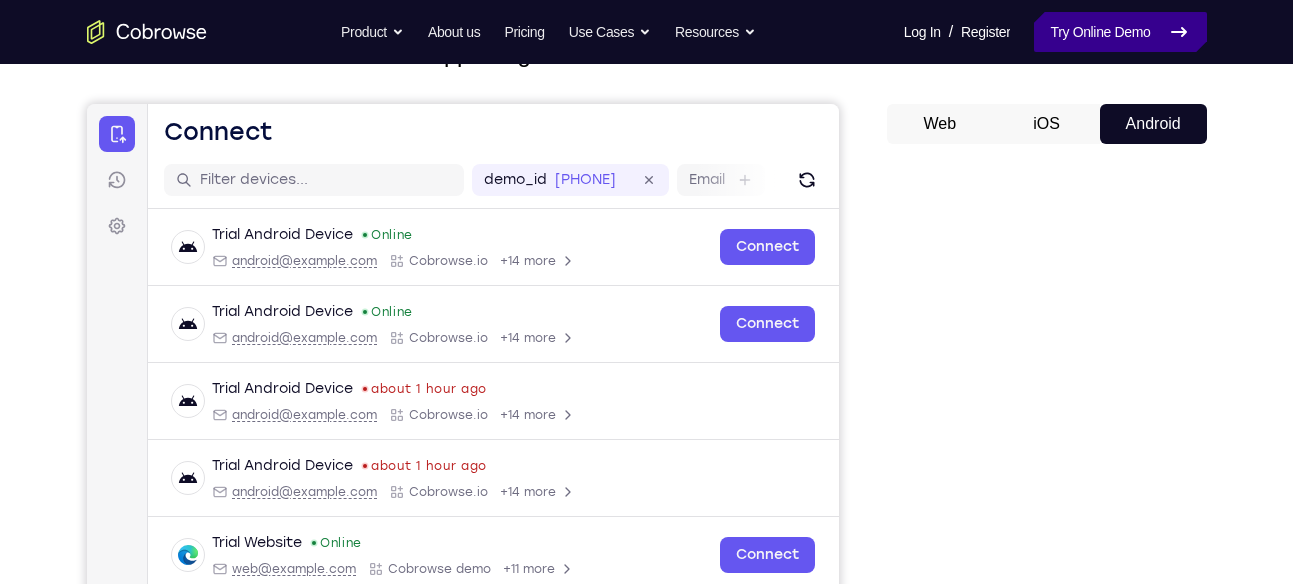 click on "Try Online Demo" at bounding box center (1120, 32) 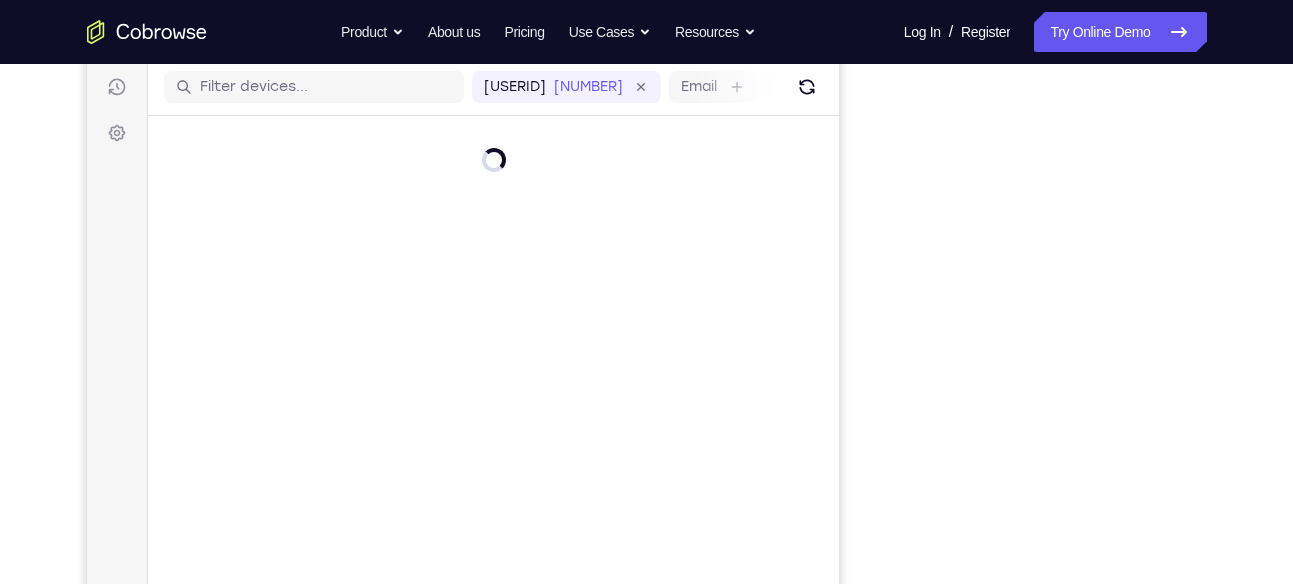 scroll, scrollTop: 348, scrollLeft: 0, axis: vertical 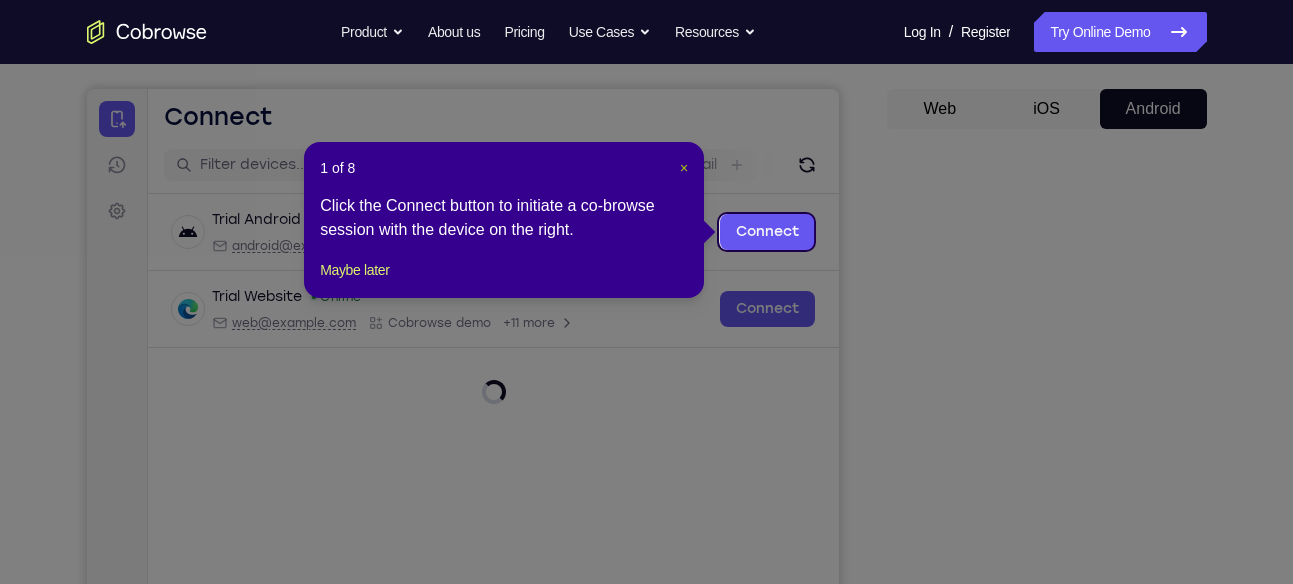 click on "×" at bounding box center (684, 168) 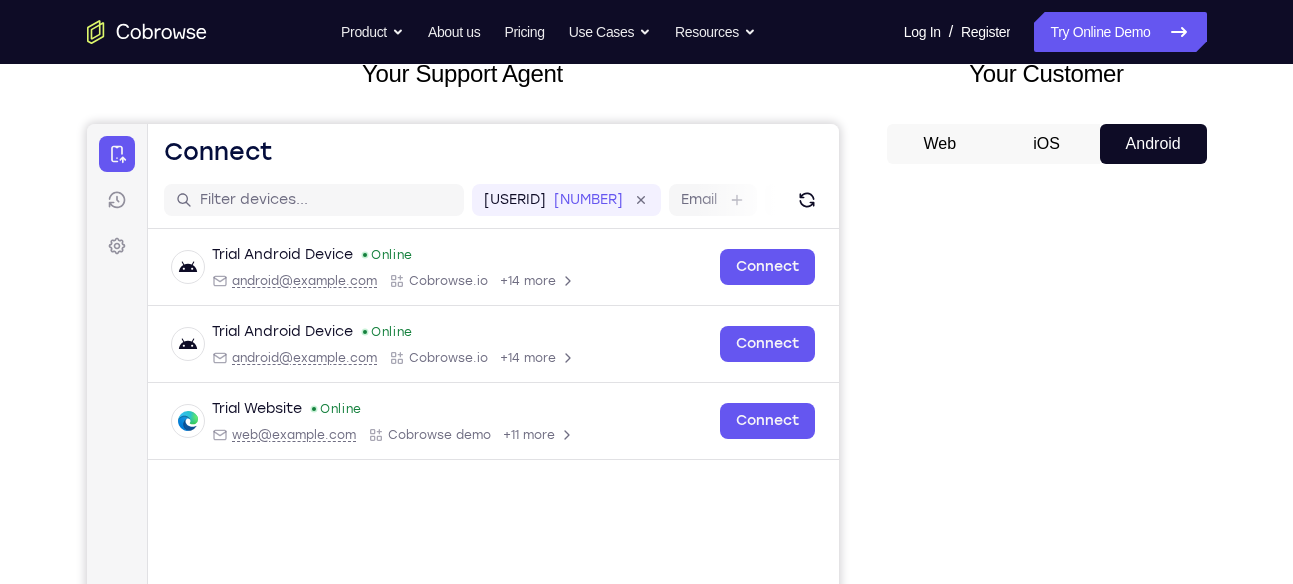 scroll, scrollTop: 134, scrollLeft: 0, axis: vertical 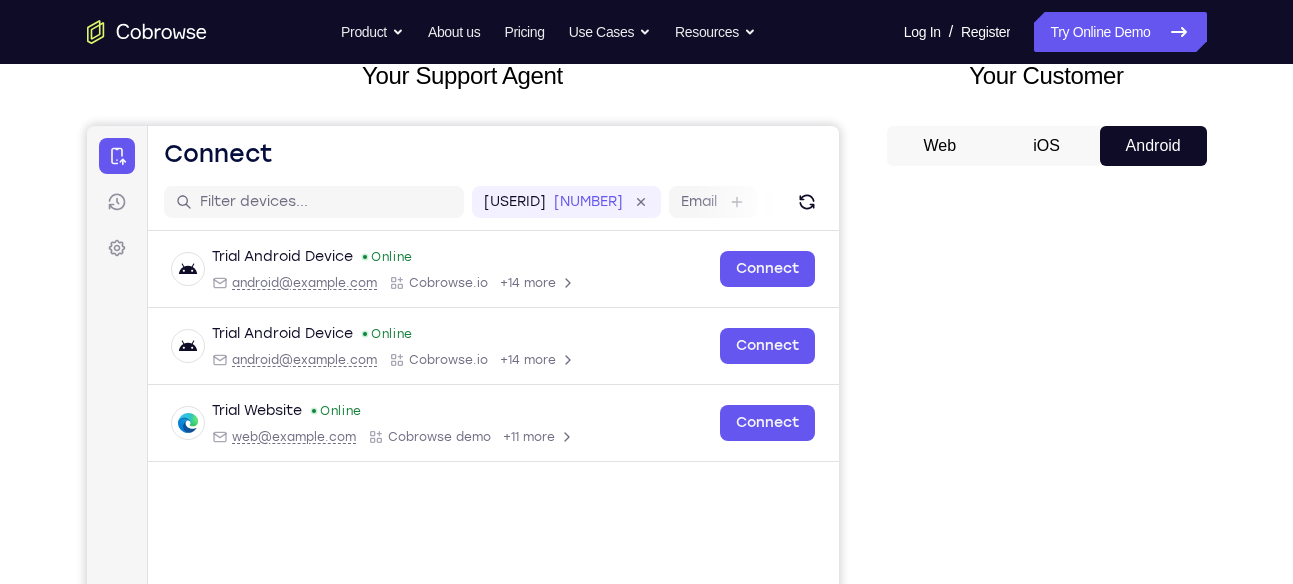 click on "Android" at bounding box center (1153, 146) 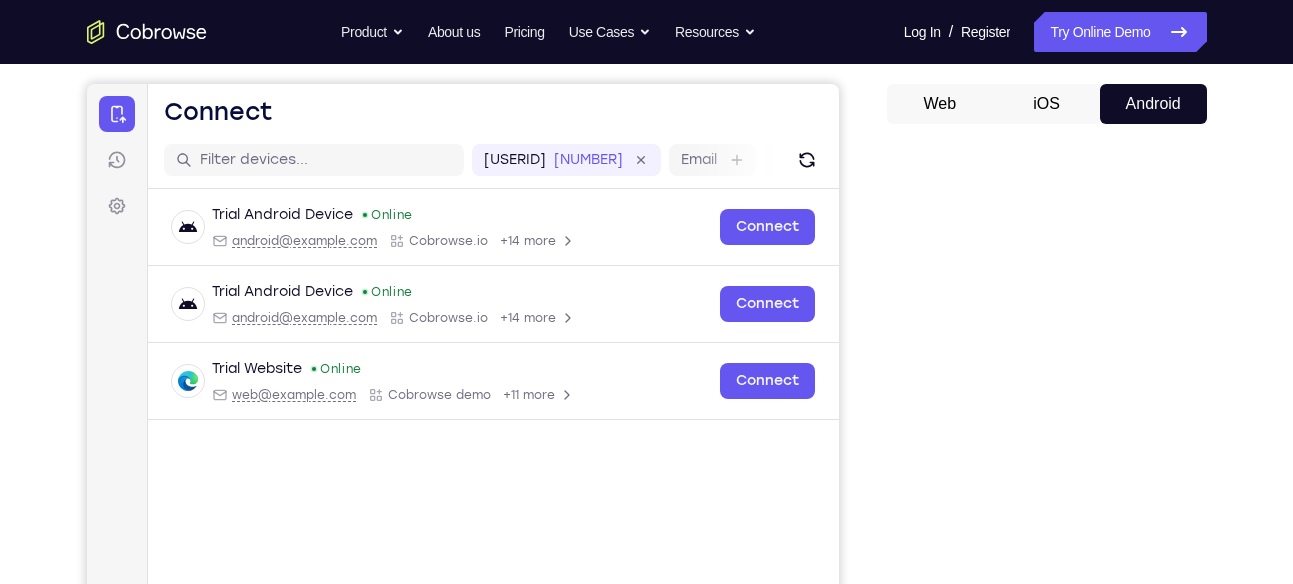 scroll, scrollTop: 172, scrollLeft: 0, axis: vertical 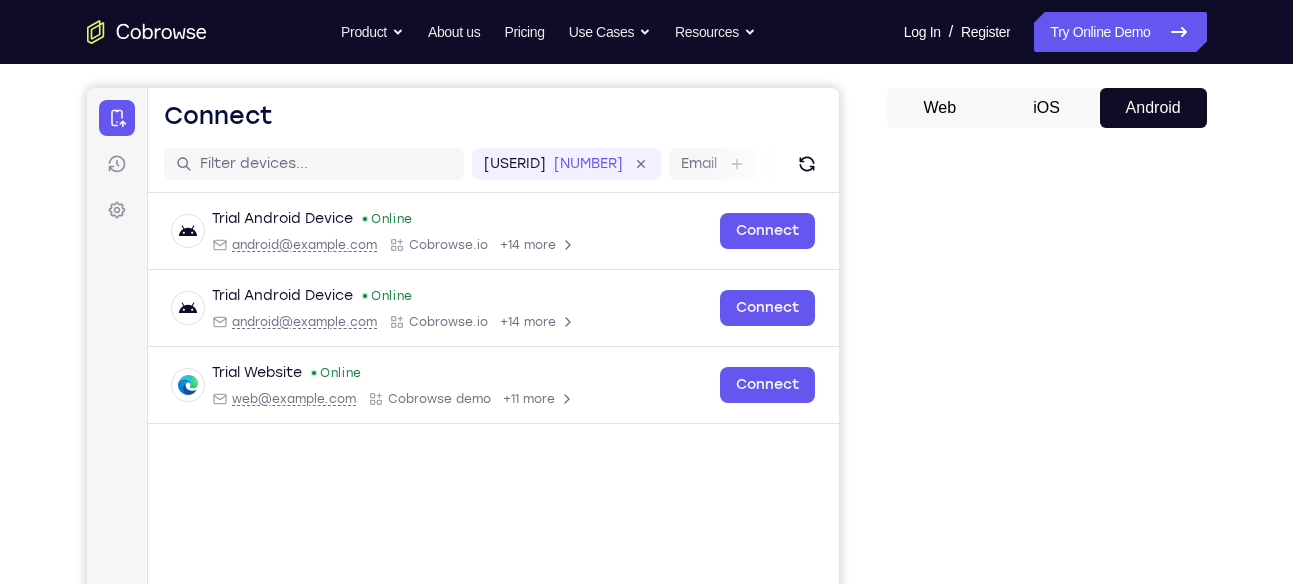 click on "Web" at bounding box center [940, 108] 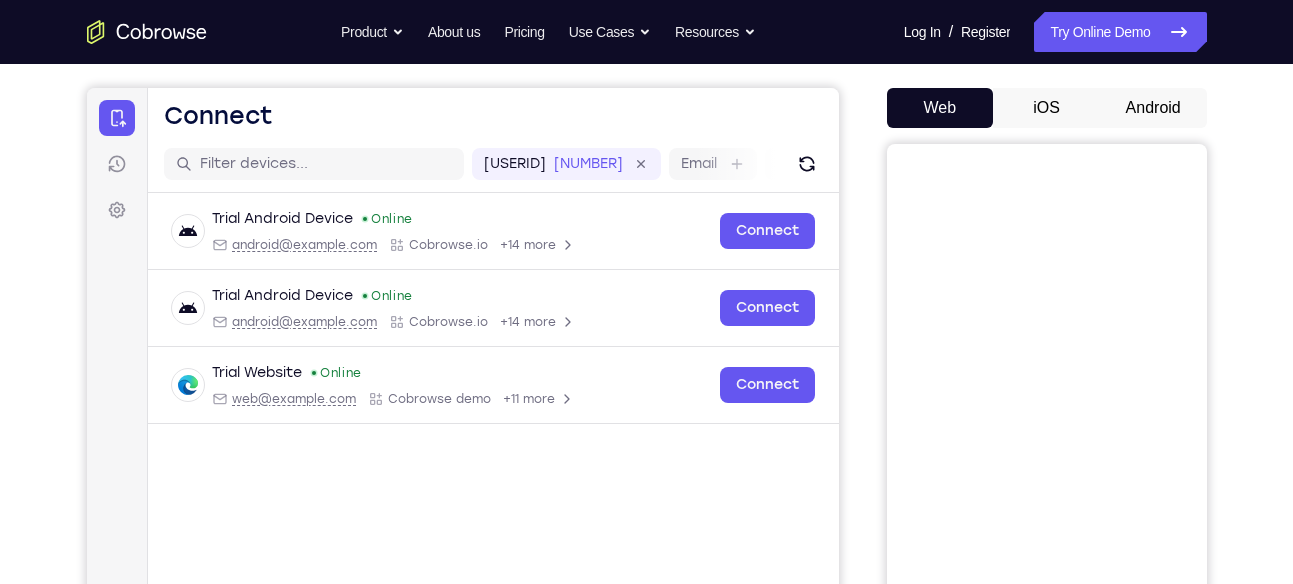 click on "Android" at bounding box center [1153, 108] 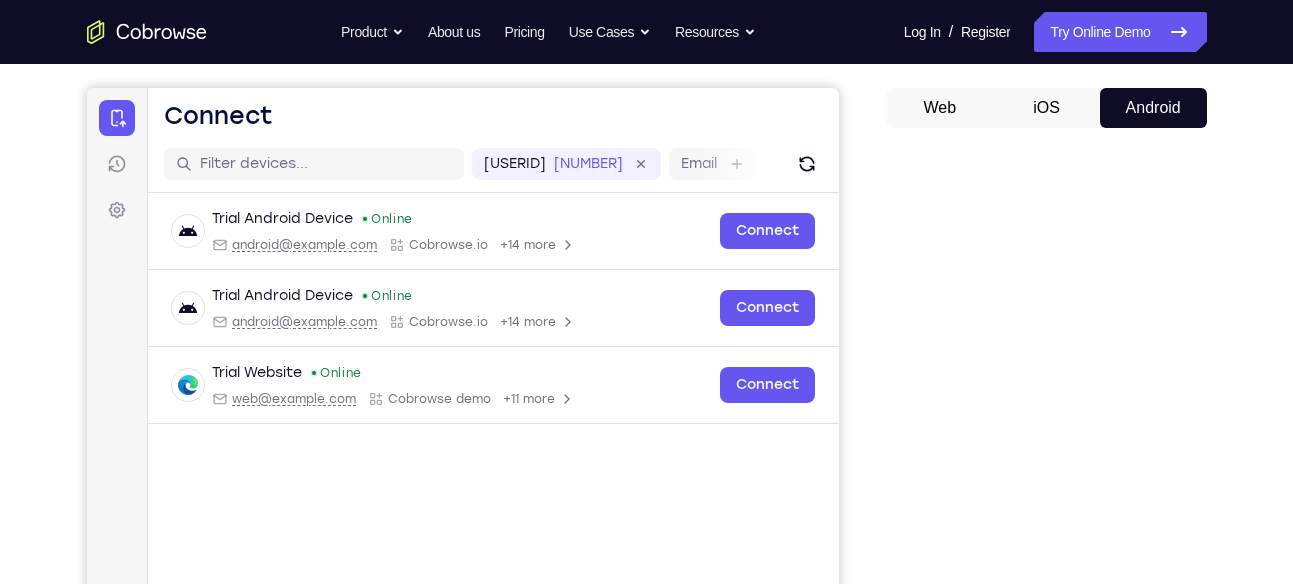 click on "iOS" at bounding box center [1046, 108] 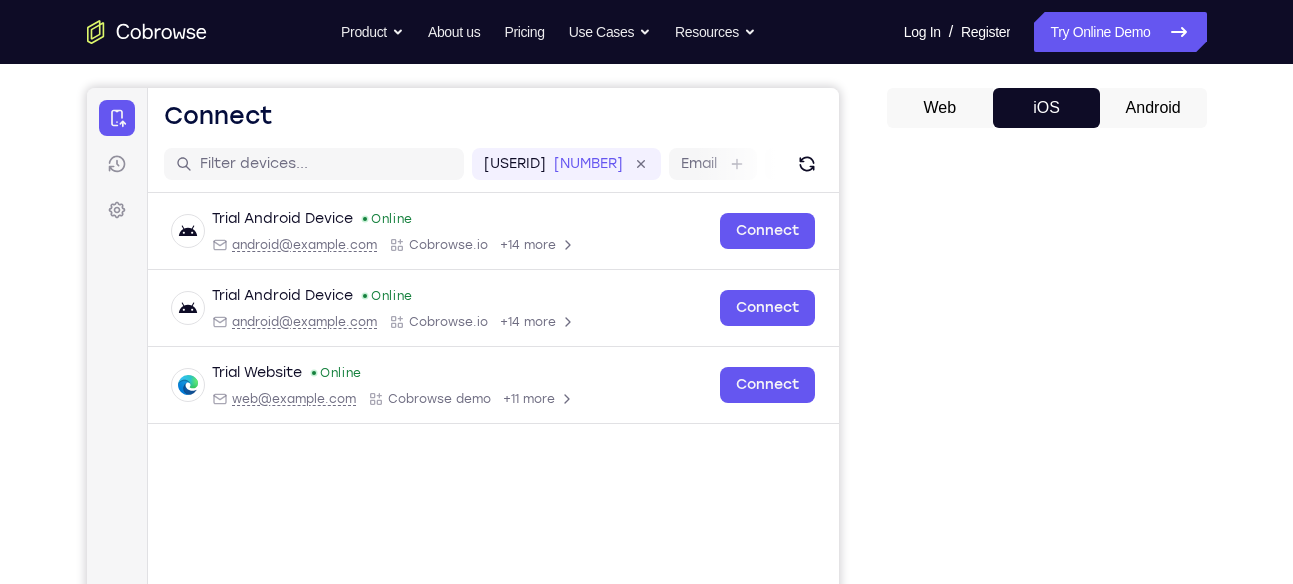 click on "Android" at bounding box center [1153, 108] 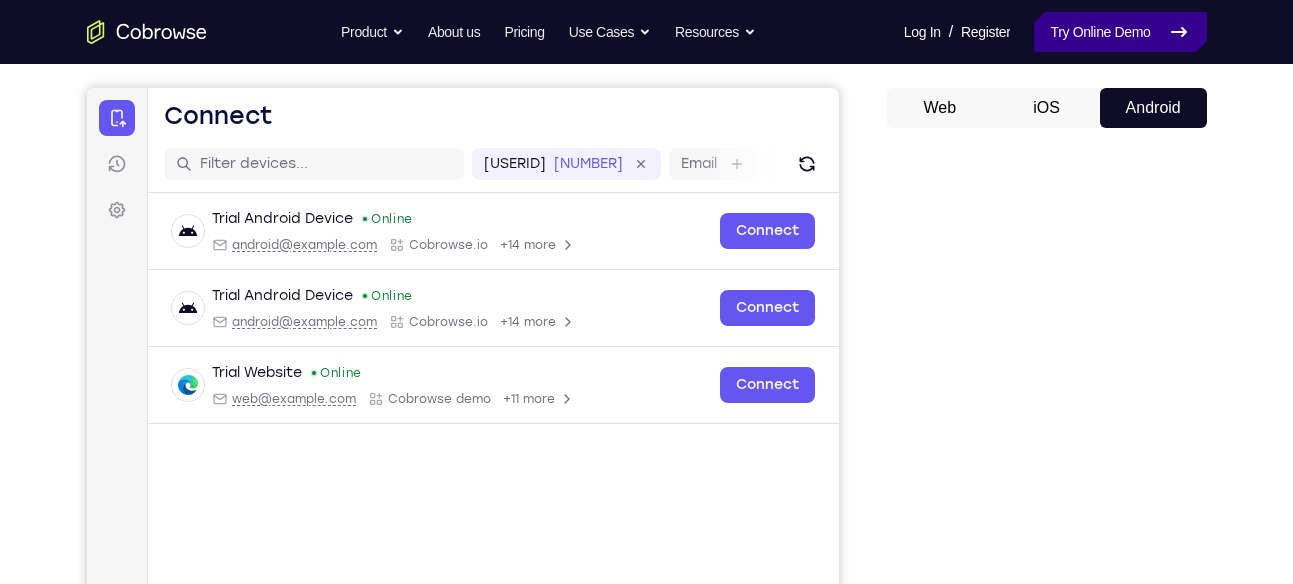 click on "Try Online Demo" at bounding box center [1120, 32] 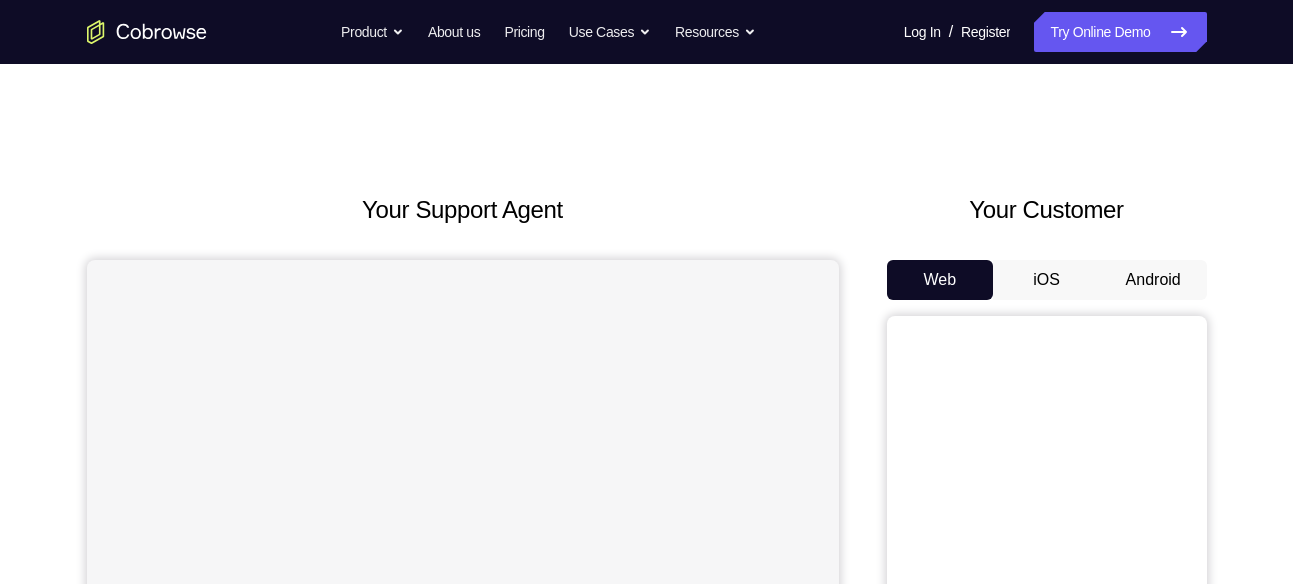 scroll, scrollTop: 0, scrollLeft: 0, axis: both 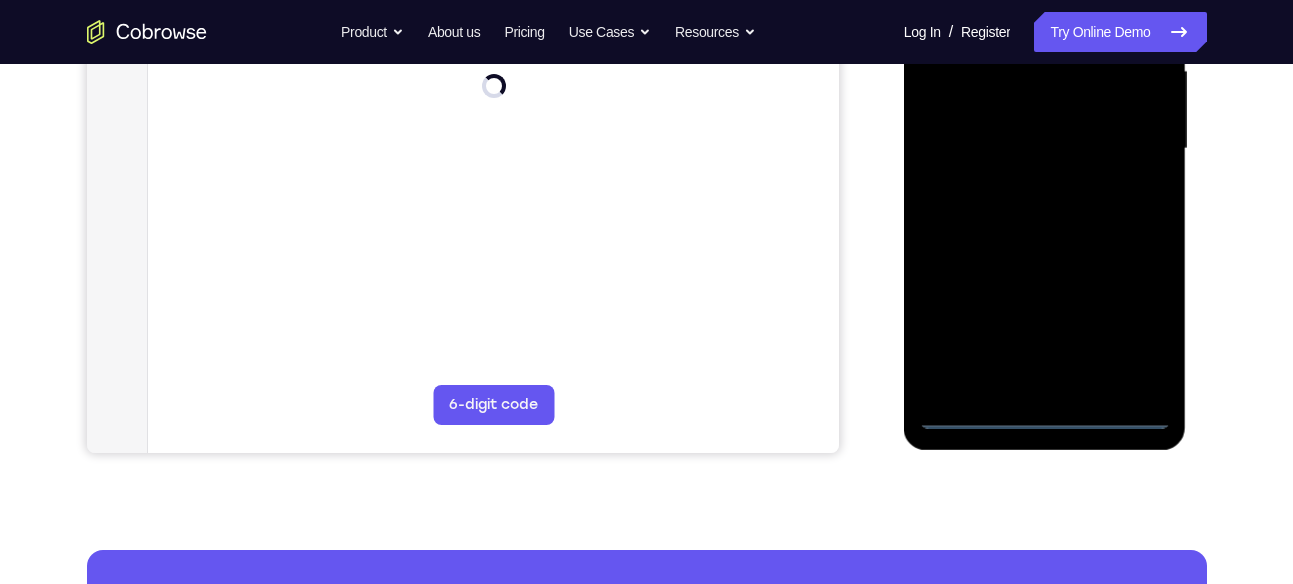 click at bounding box center (1045, 149) 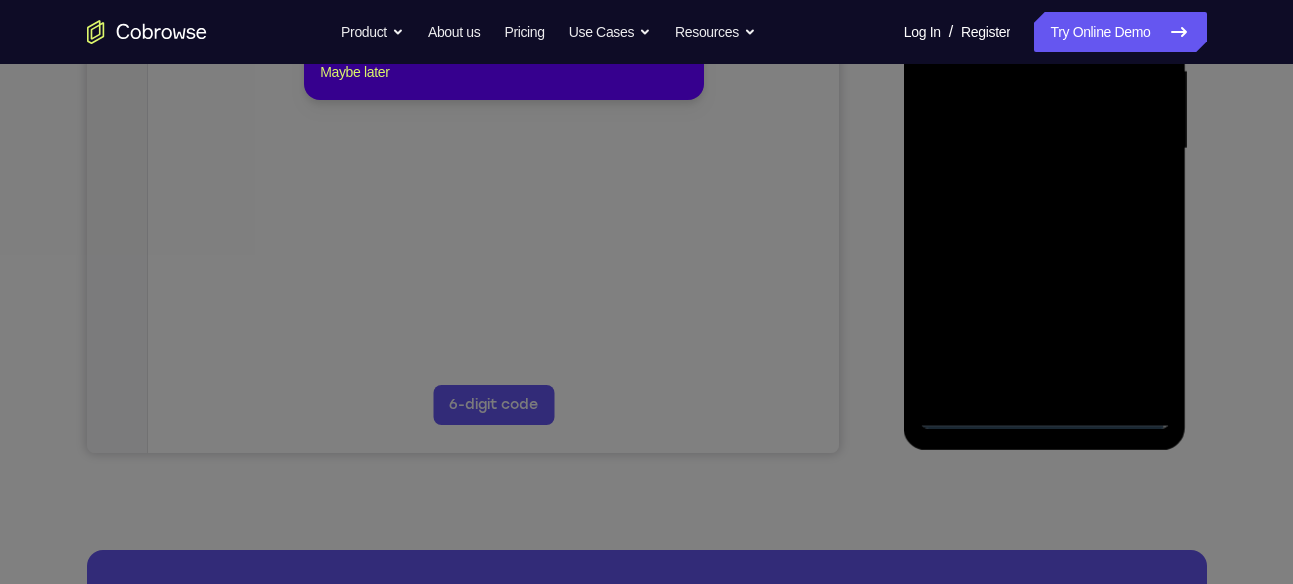 click 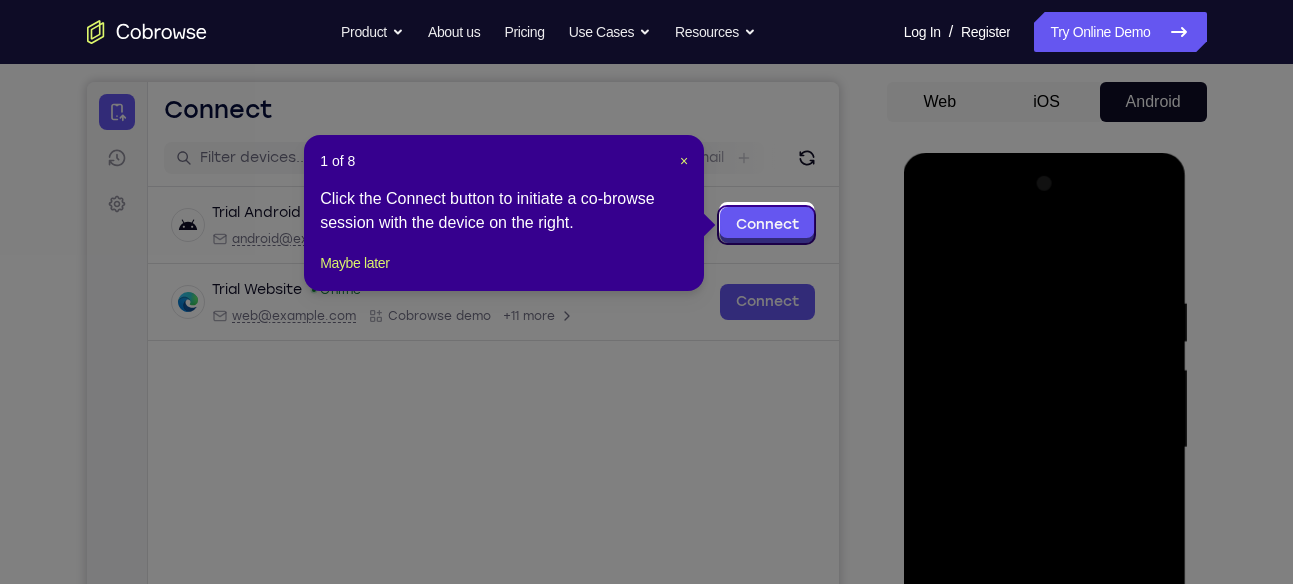 scroll, scrollTop: 173, scrollLeft: 0, axis: vertical 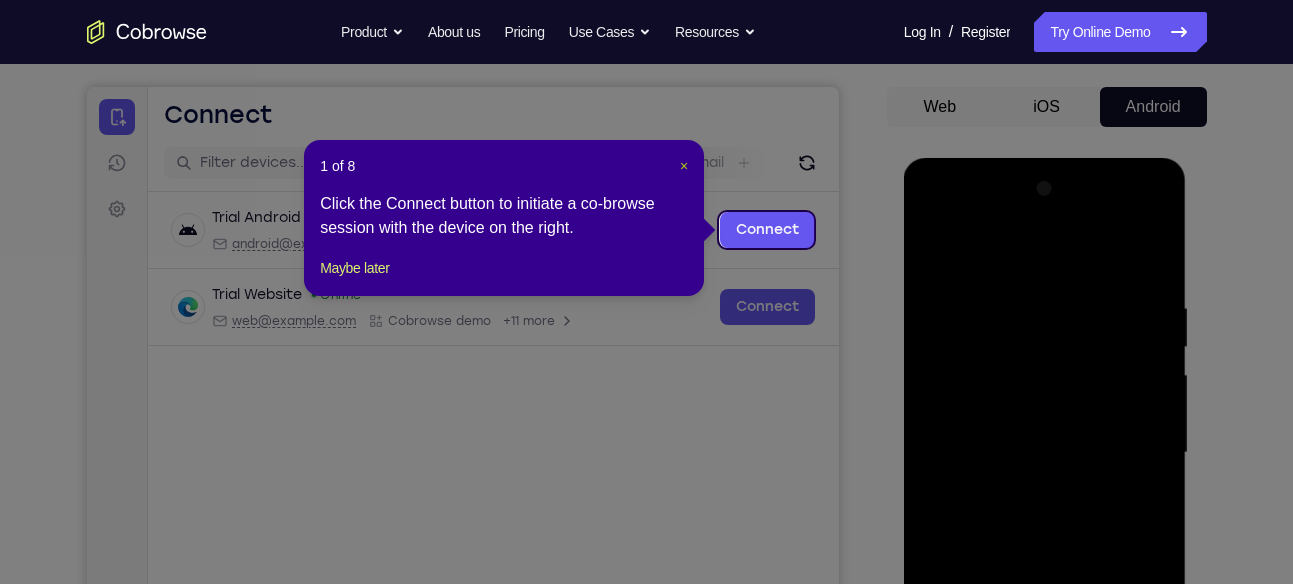 click on "×" at bounding box center (684, 166) 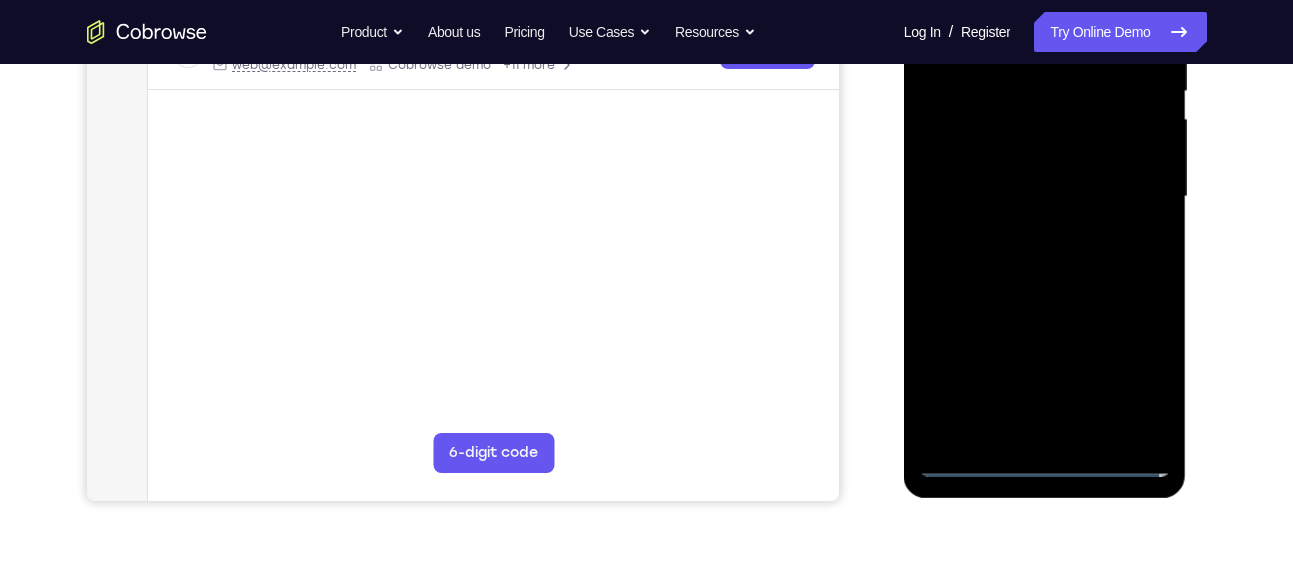 scroll, scrollTop: 488, scrollLeft: 0, axis: vertical 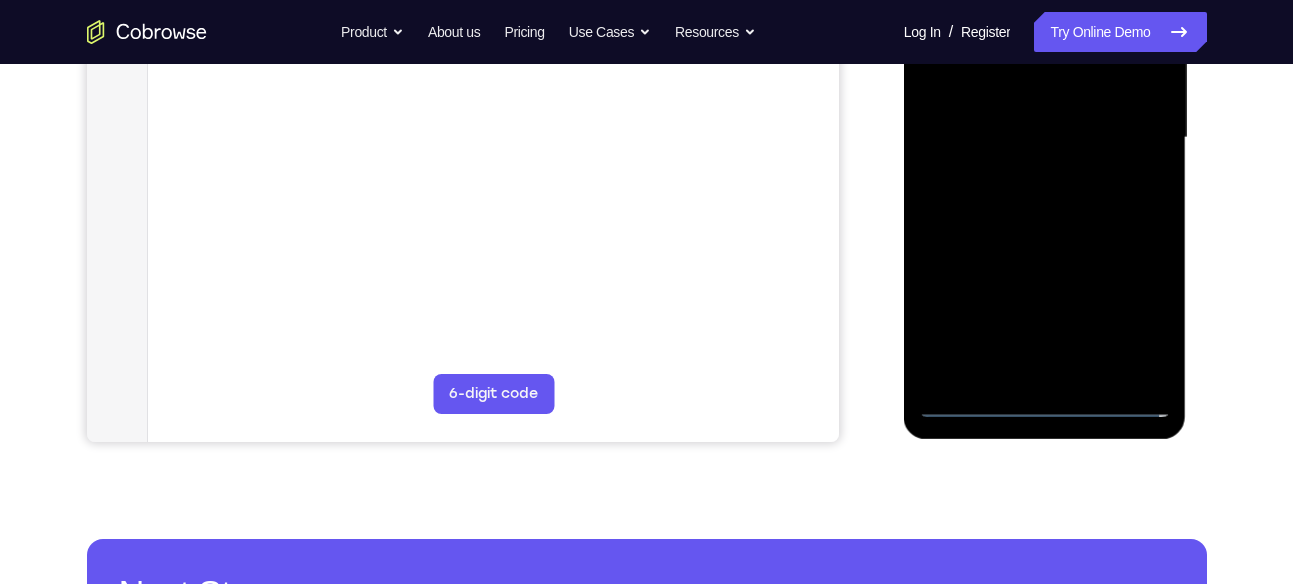 click at bounding box center (1045, 138) 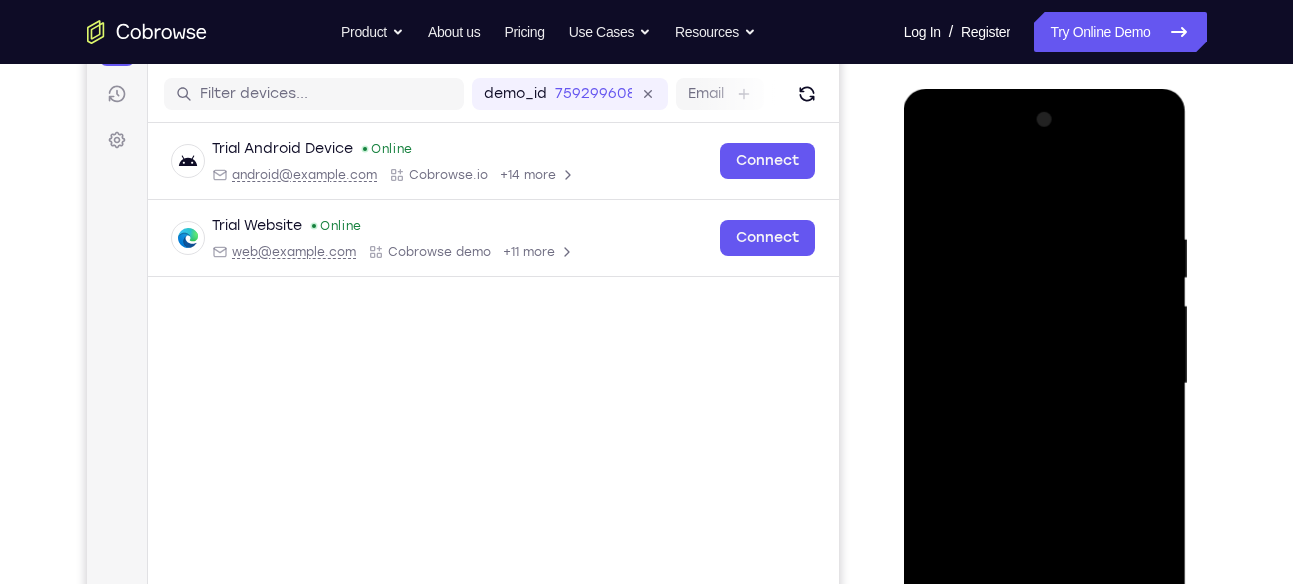 scroll, scrollTop: 266, scrollLeft: 0, axis: vertical 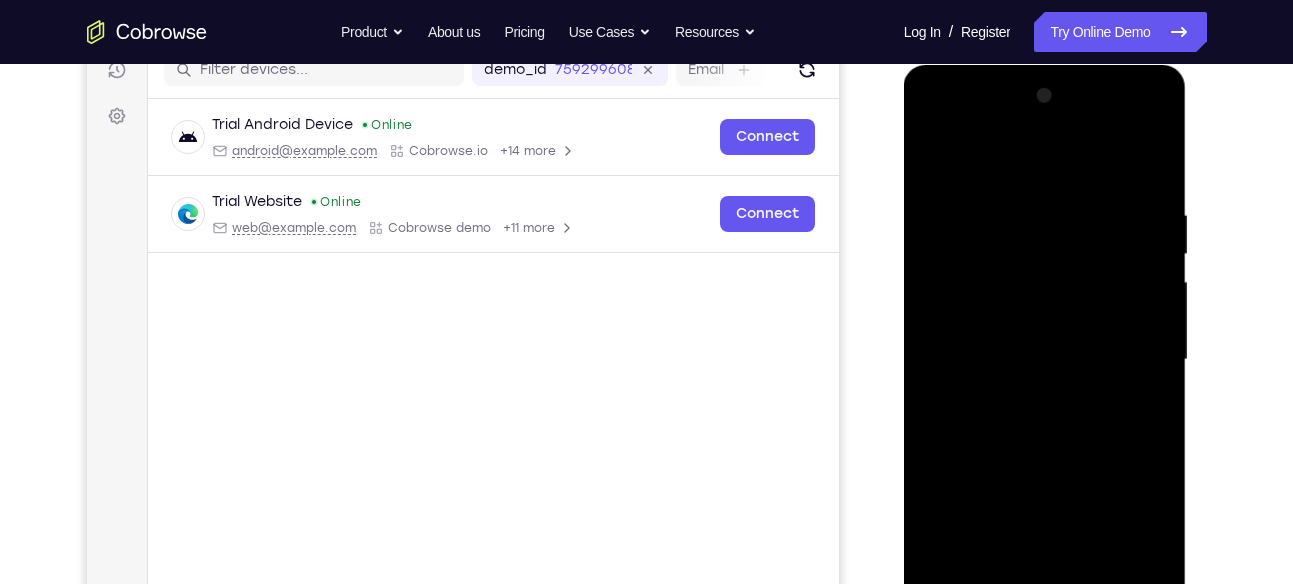click at bounding box center (1045, 360) 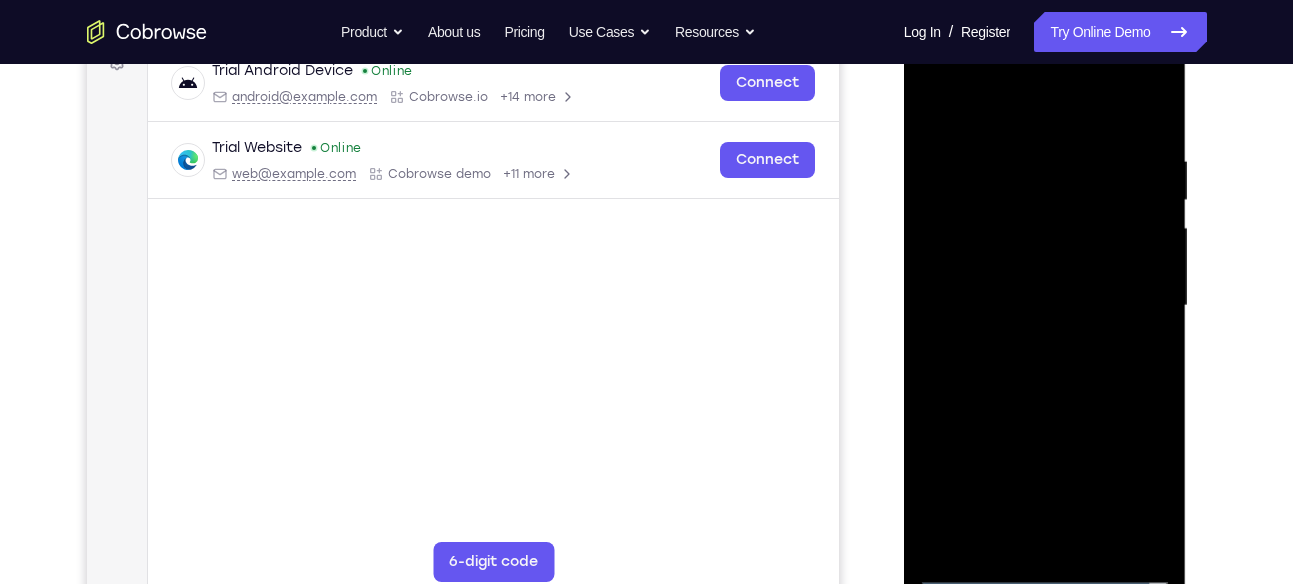 click at bounding box center (1045, 306) 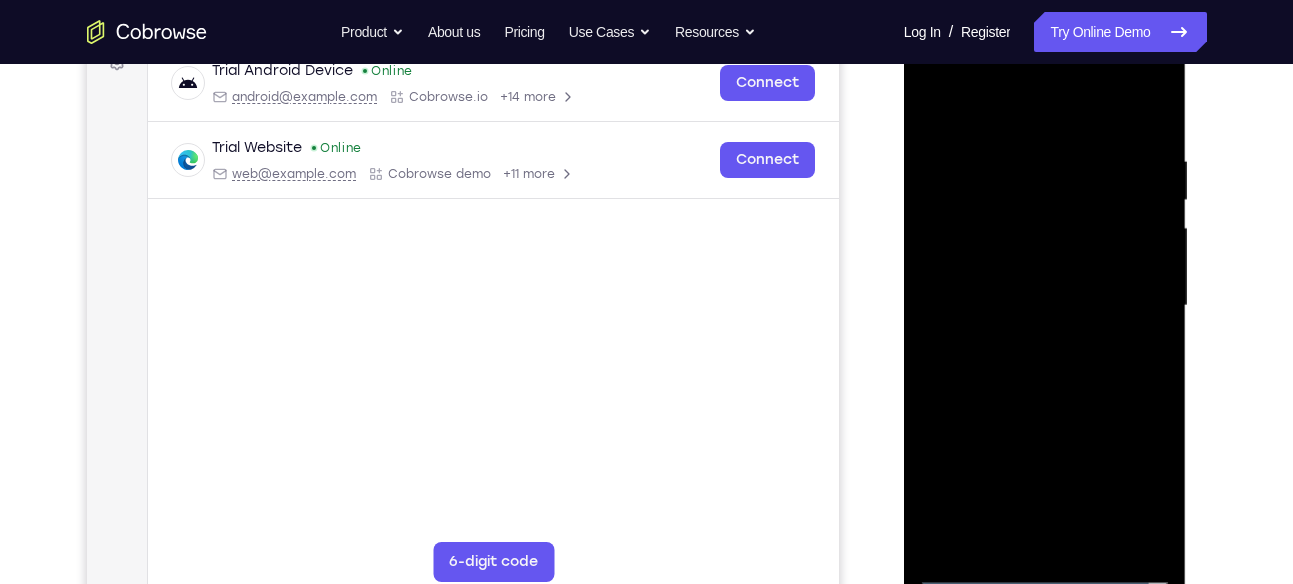 scroll, scrollTop: 289, scrollLeft: 0, axis: vertical 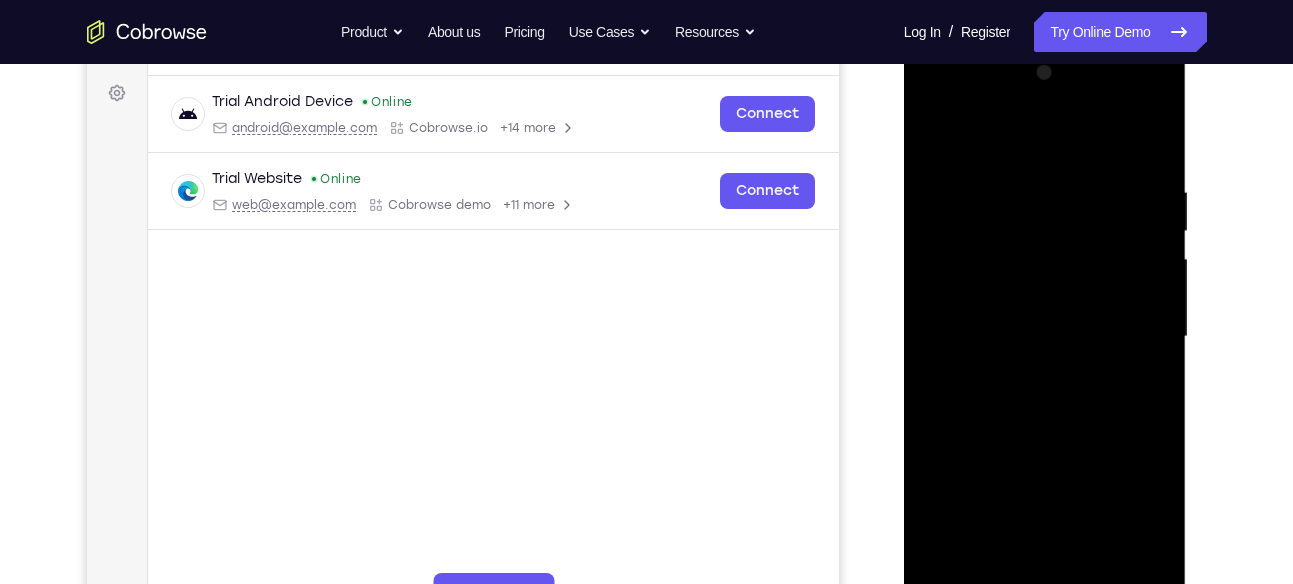 click at bounding box center (1045, 337) 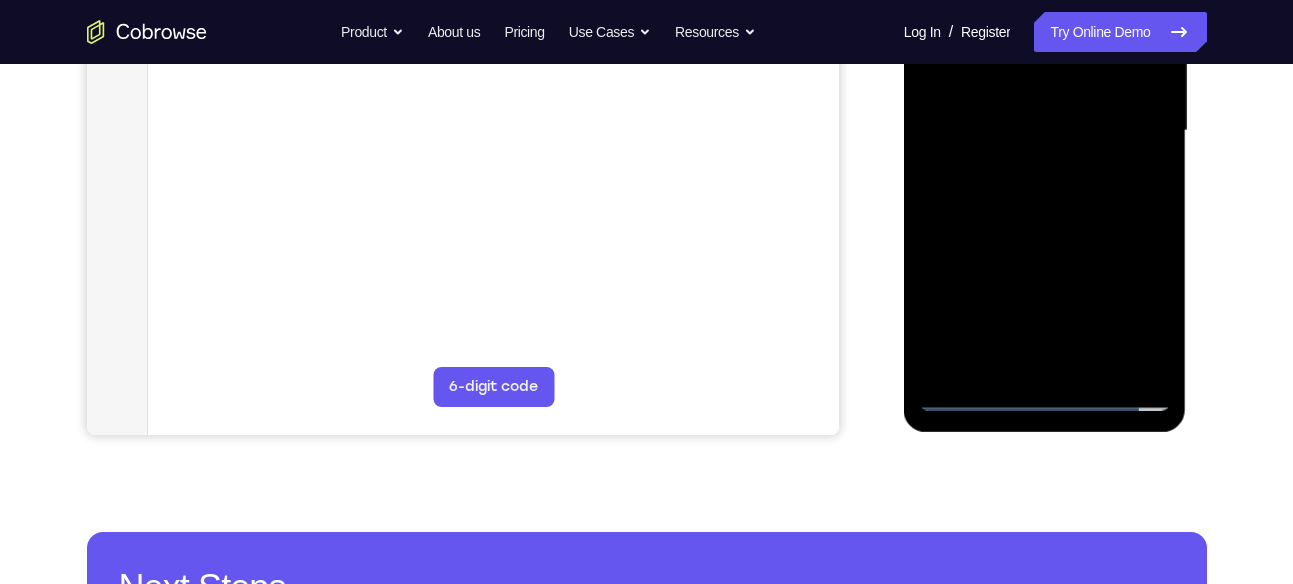 scroll, scrollTop: 498, scrollLeft: 0, axis: vertical 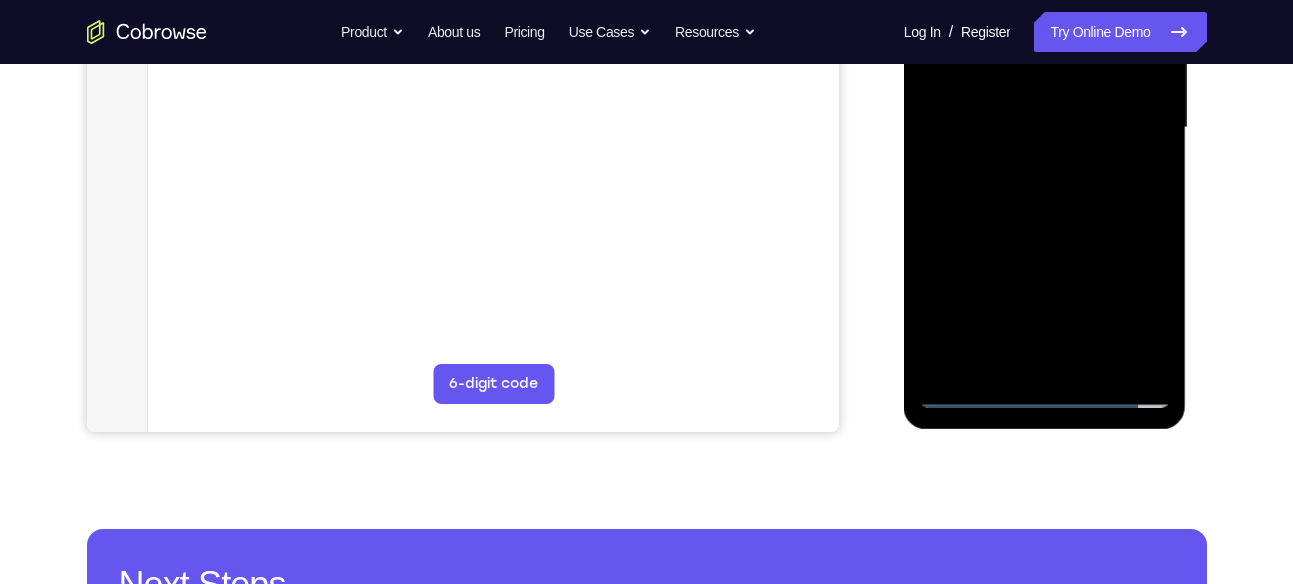 click at bounding box center [1045, 128] 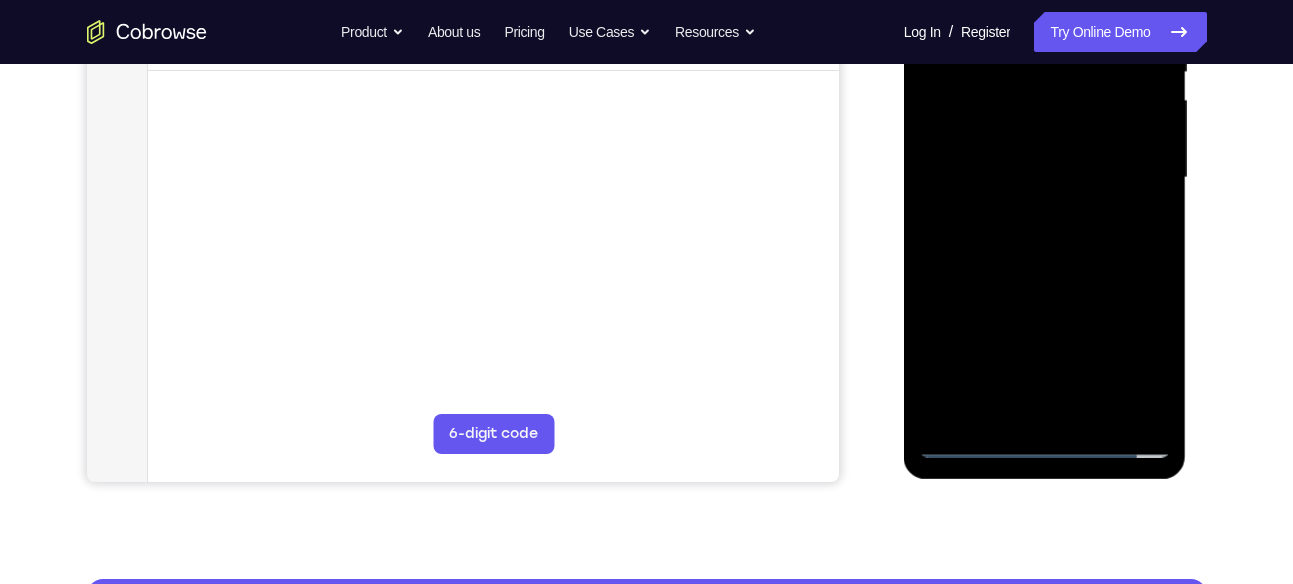 scroll, scrollTop: 447, scrollLeft: 0, axis: vertical 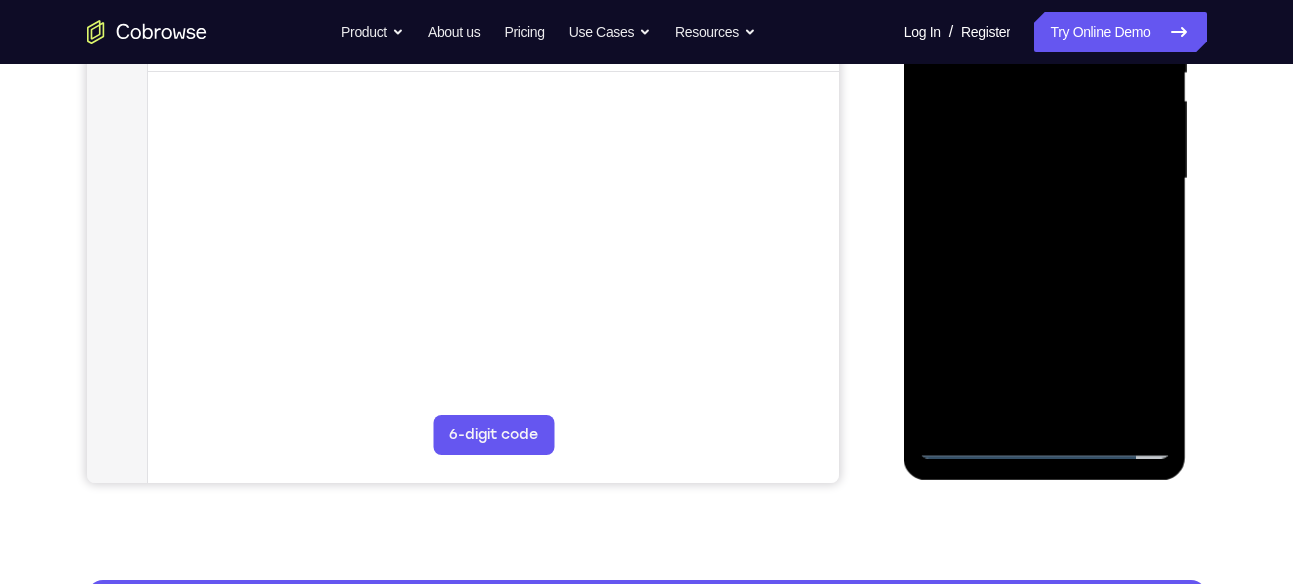 click at bounding box center (1045, 179) 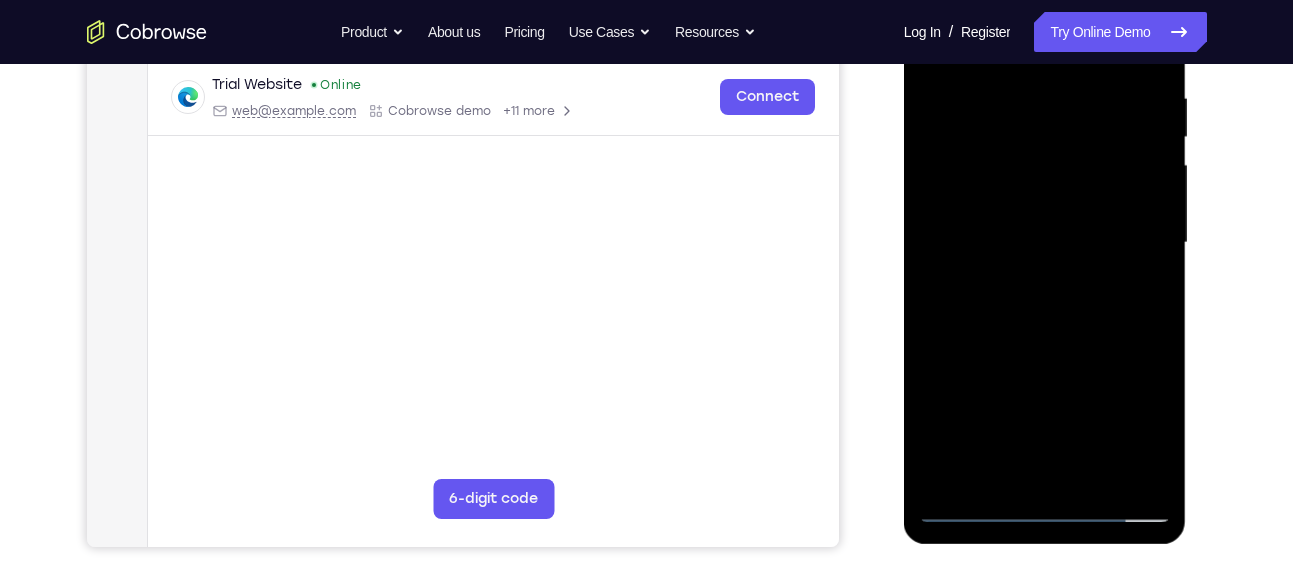 scroll, scrollTop: 363, scrollLeft: 0, axis: vertical 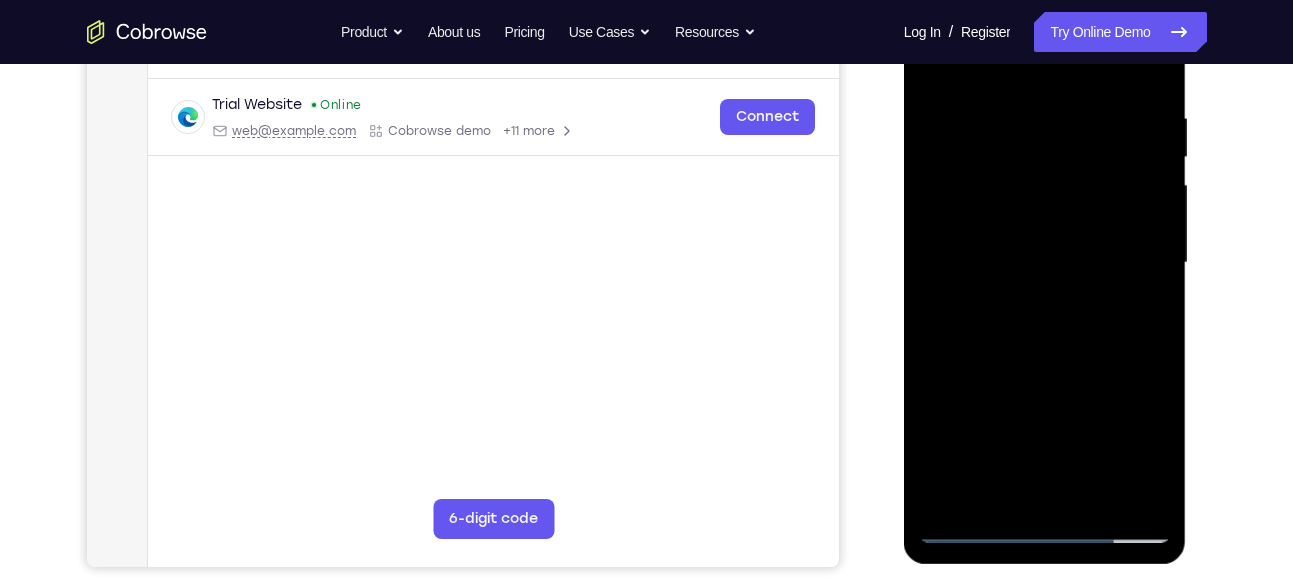 click at bounding box center [1045, 263] 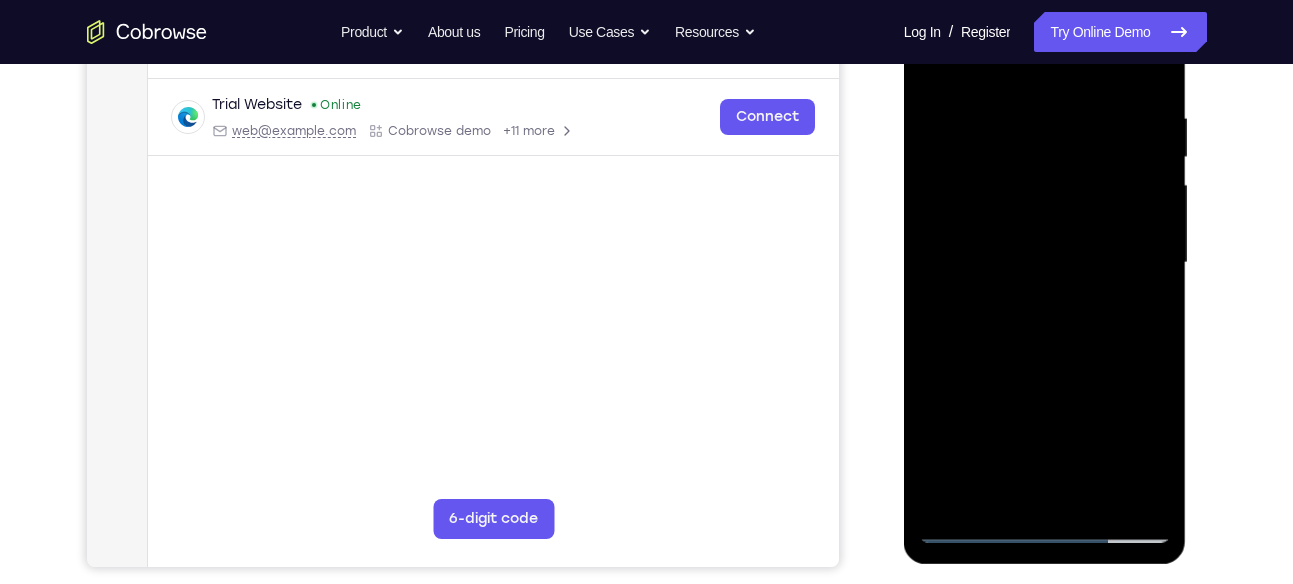 click at bounding box center [1045, 263] 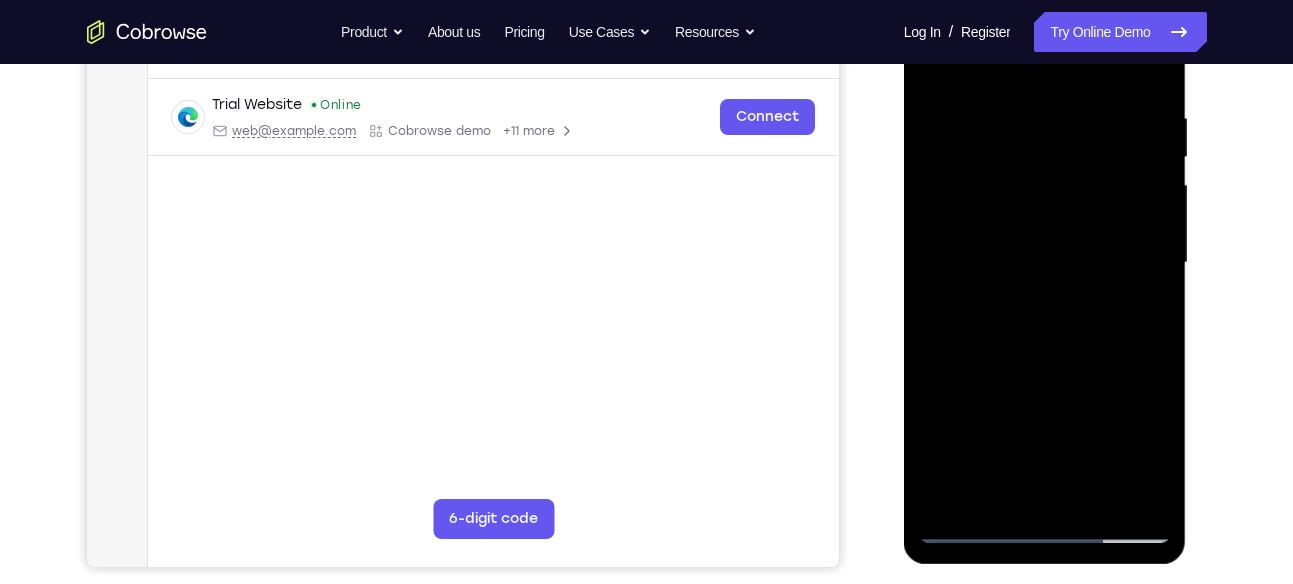 click at bounding box center (1045, 263) 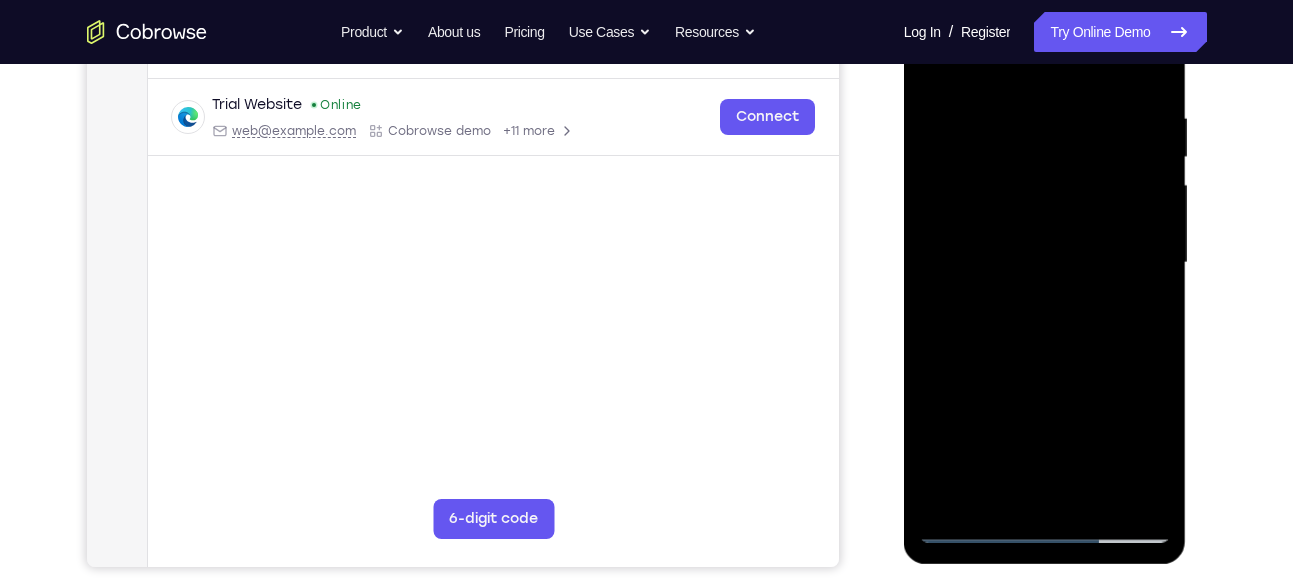 click at bounding box center (1045, 263) 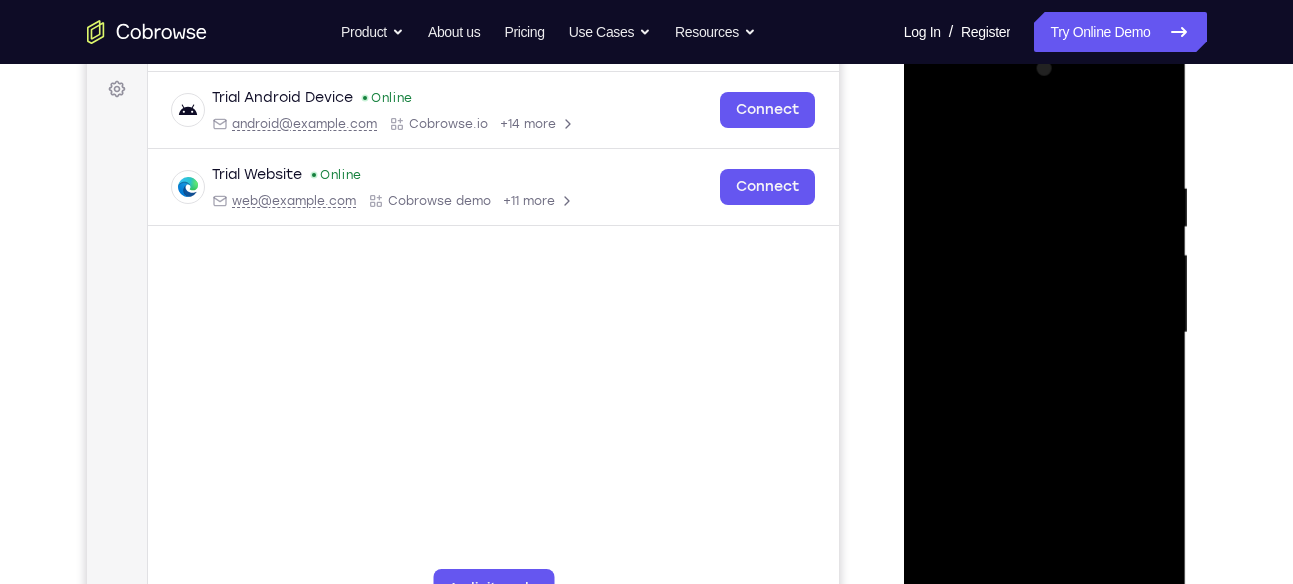 scroll, scrollTop: 321, scrollLeft: 0, axis: vertical 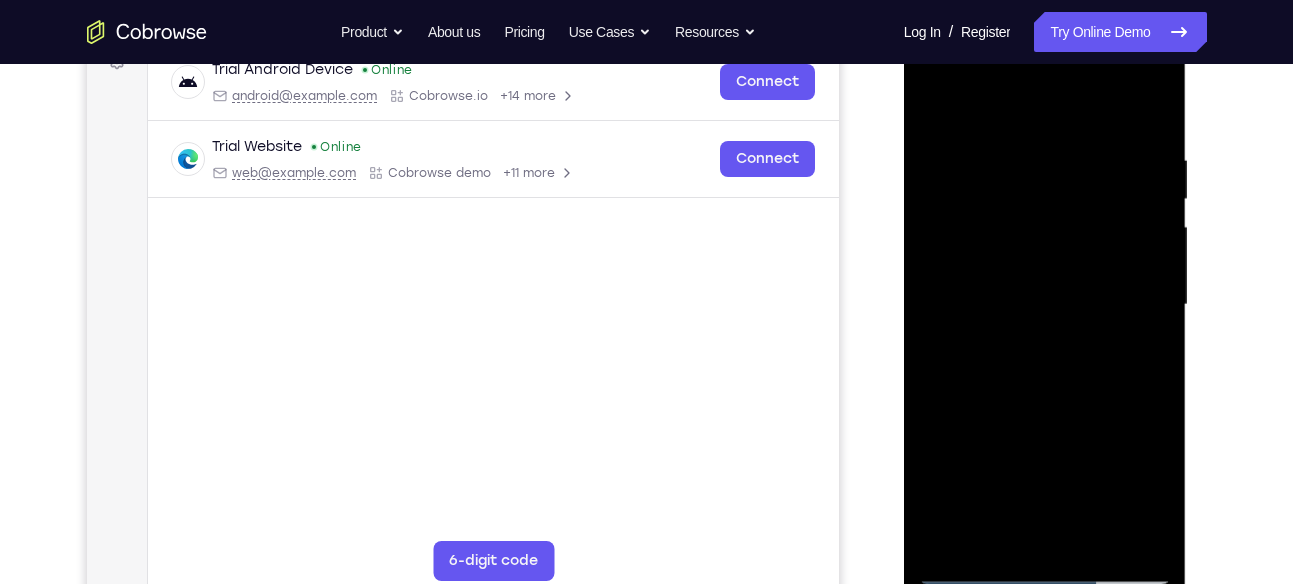 click at bounding box center (1045, 305) 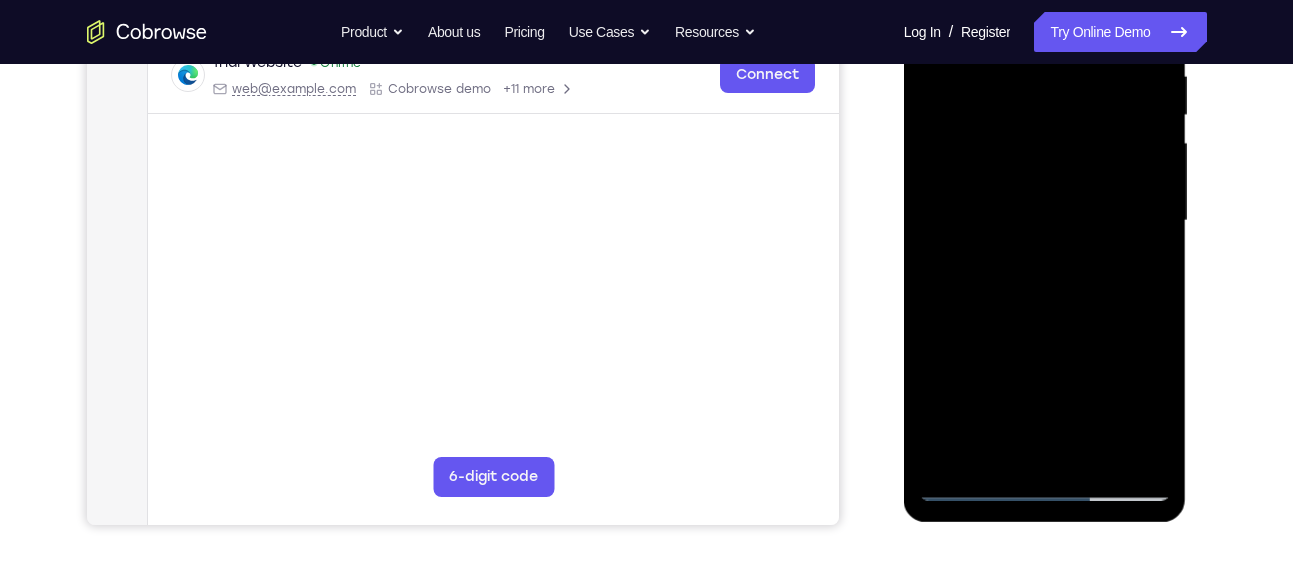 scroll, scrollTop: 404, scrollLeft: 0, axis: vertical 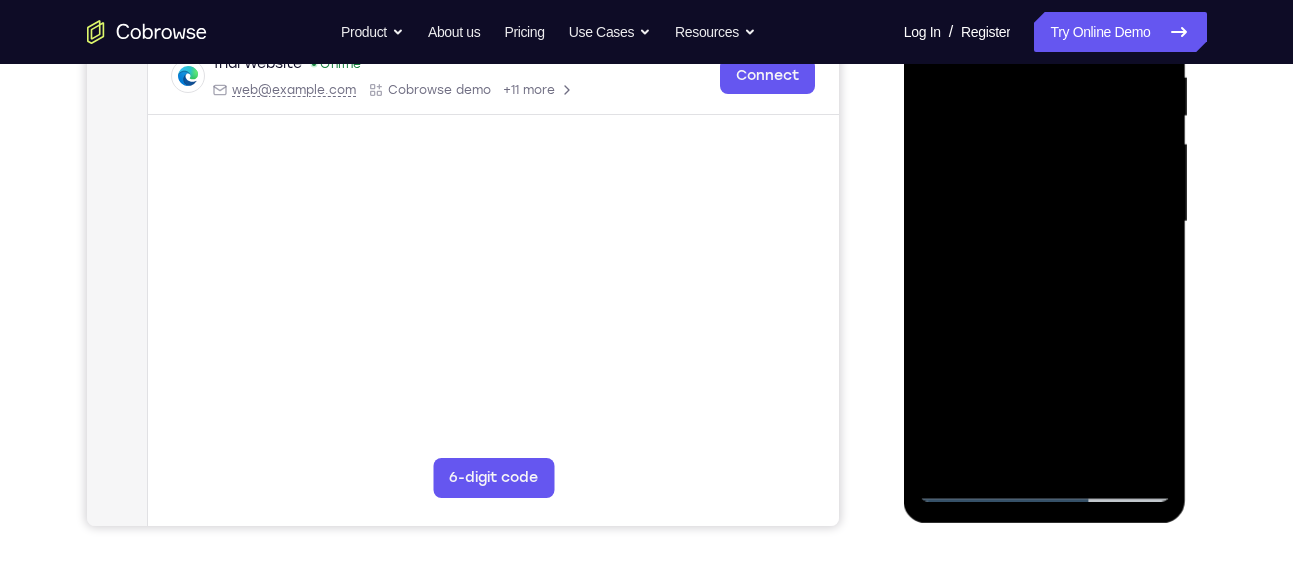 click at bounding box center (1045, 222) 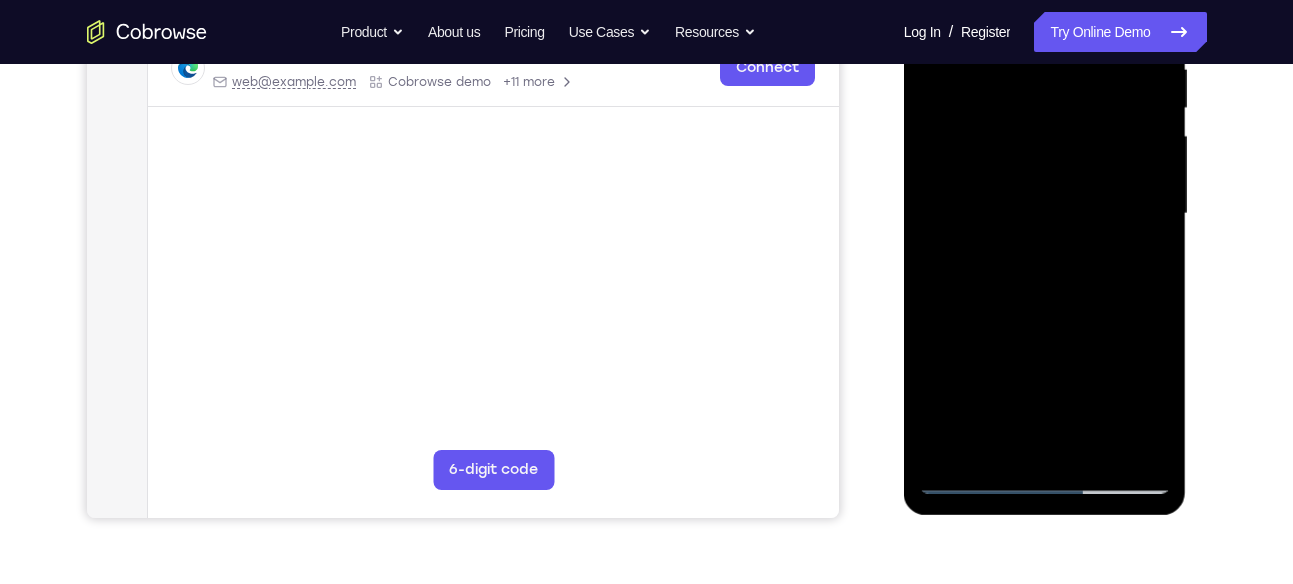 scroll, scrollTop: 422, scrollLeft: 0, axis: vertical 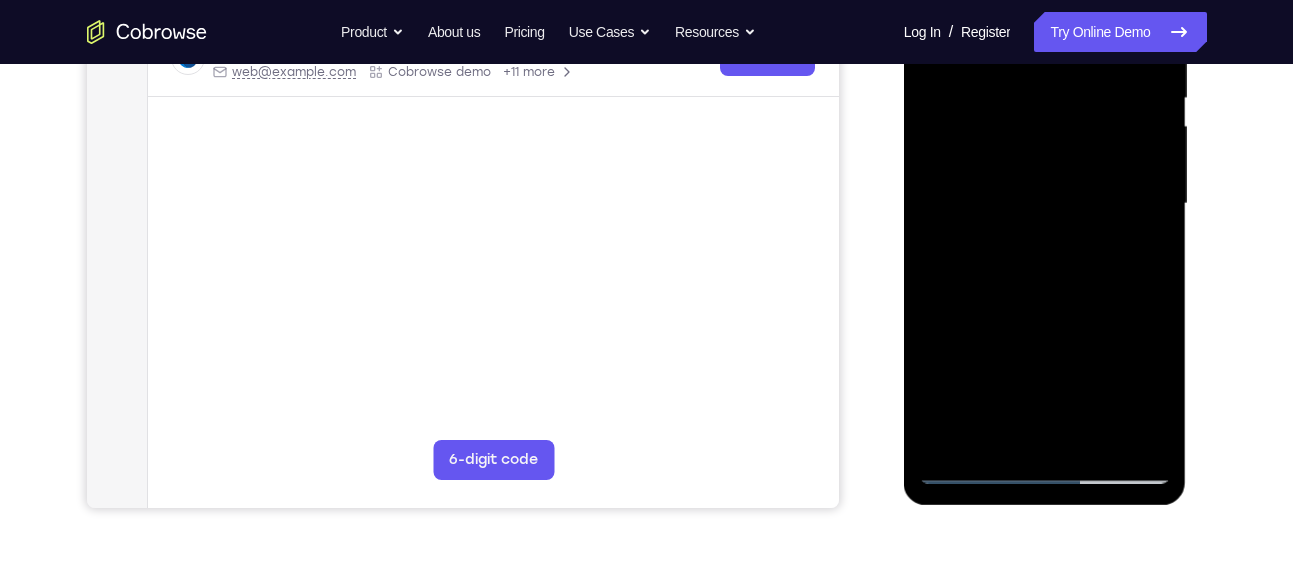 click at bounding box center (1045, 204) 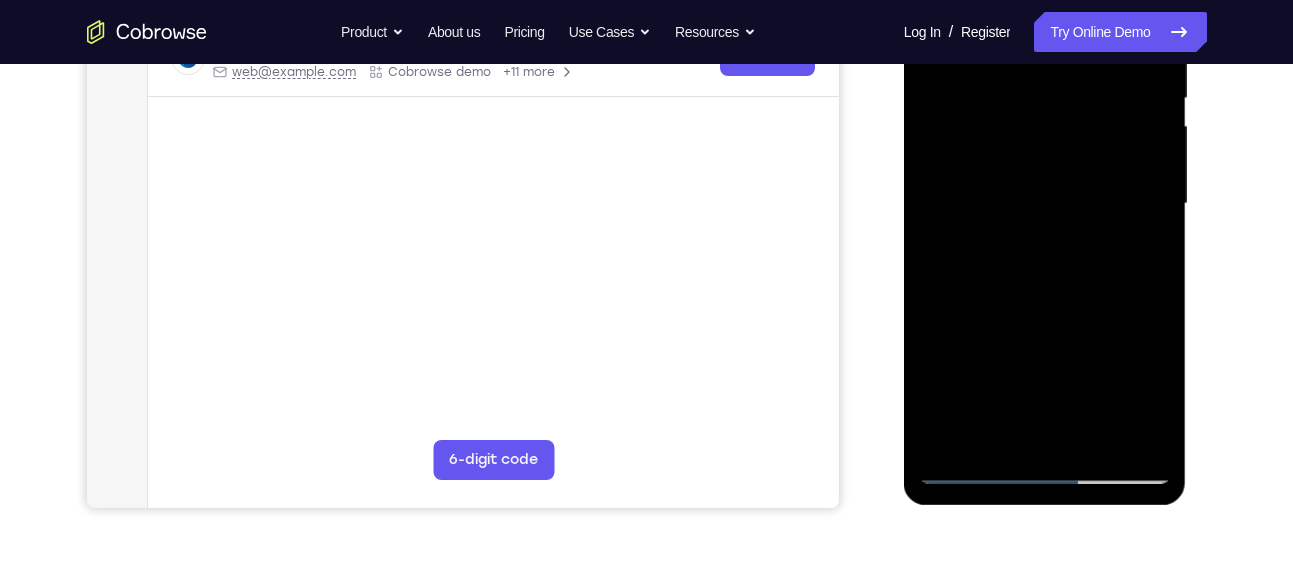 click at bounding box center [1045, 204] 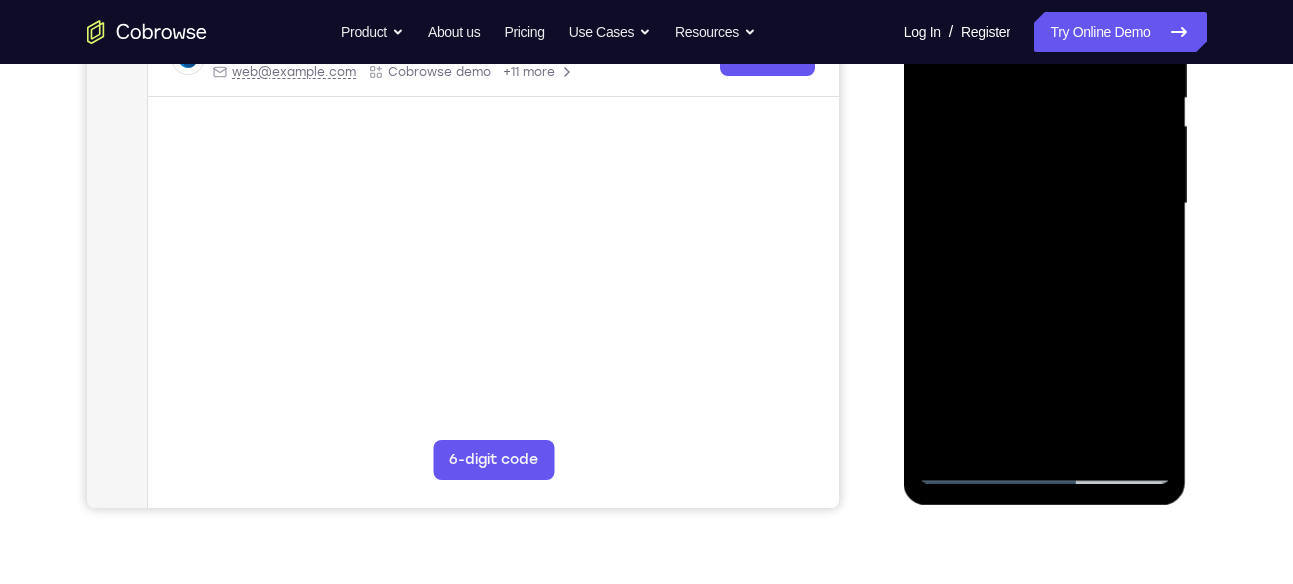 scroll, scrollTop: 413, scrollLeft: 0, axis: vertical 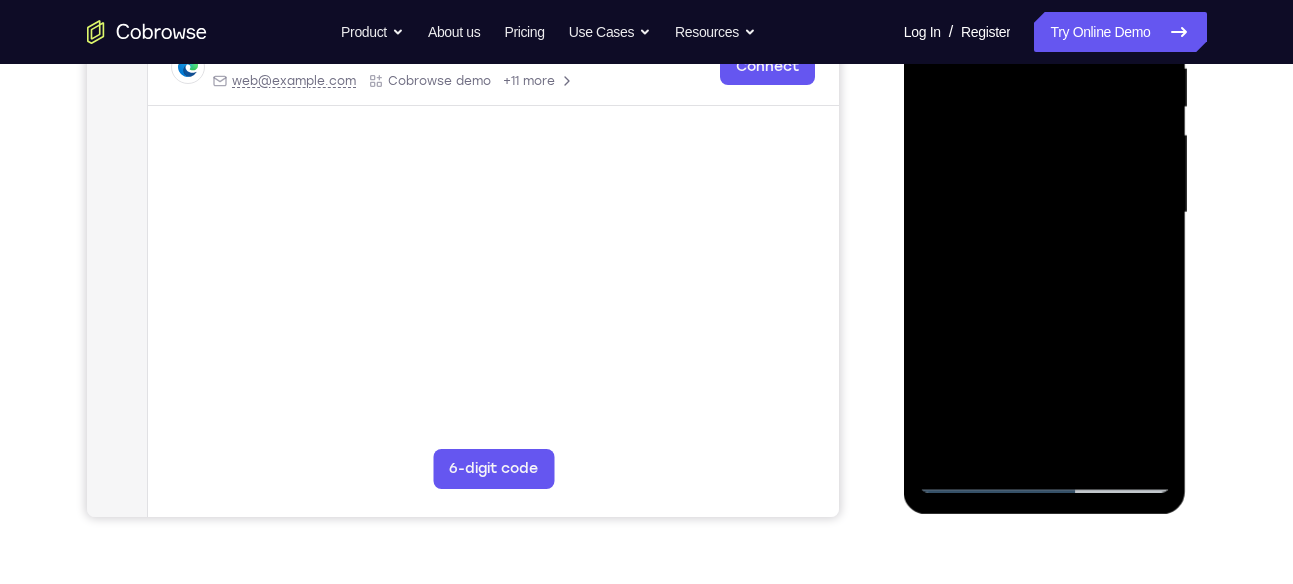 click at bounding box center [1045, 213] 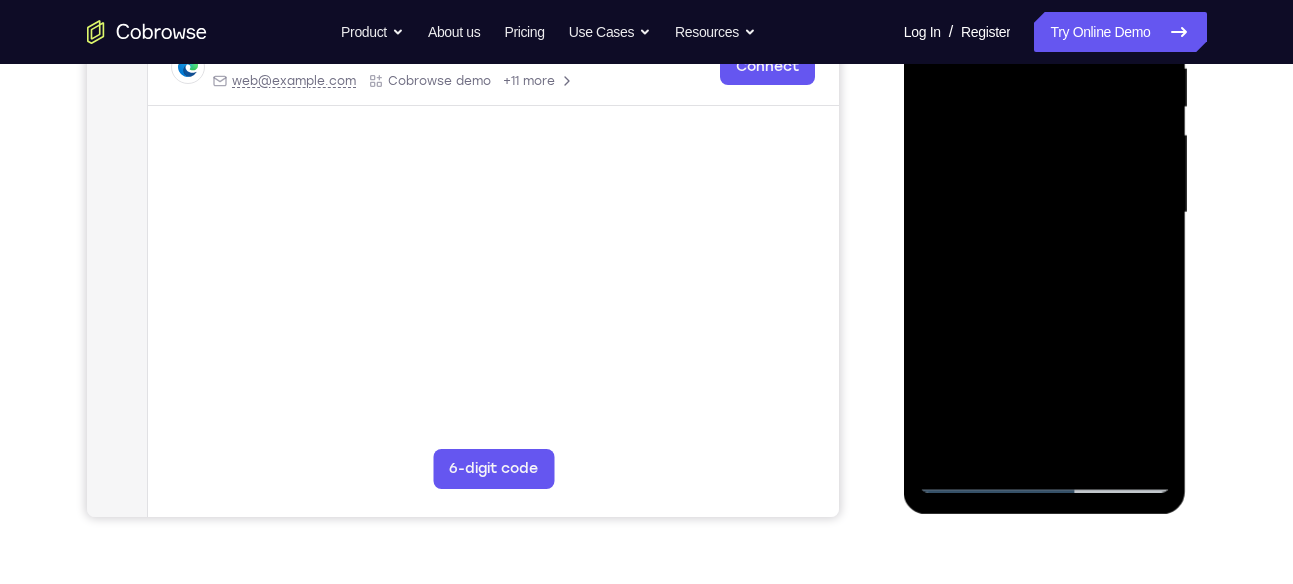 scroll, scrollTop: 477, scrollLeft: 0, axis: vertical 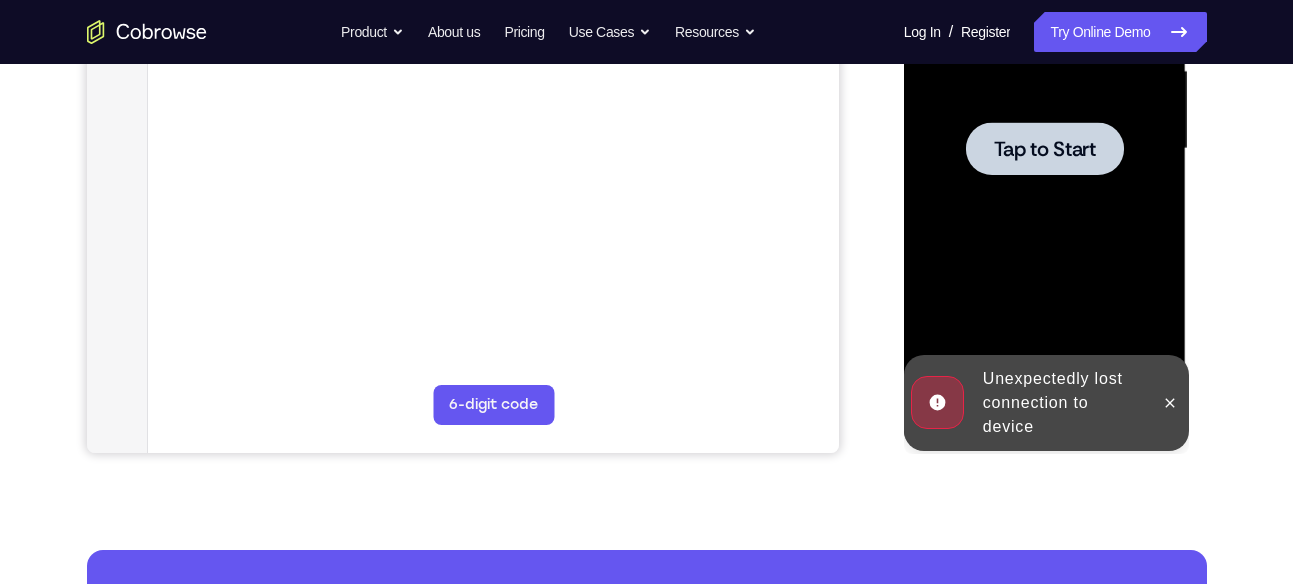 click at bounding box center [1045, 149] 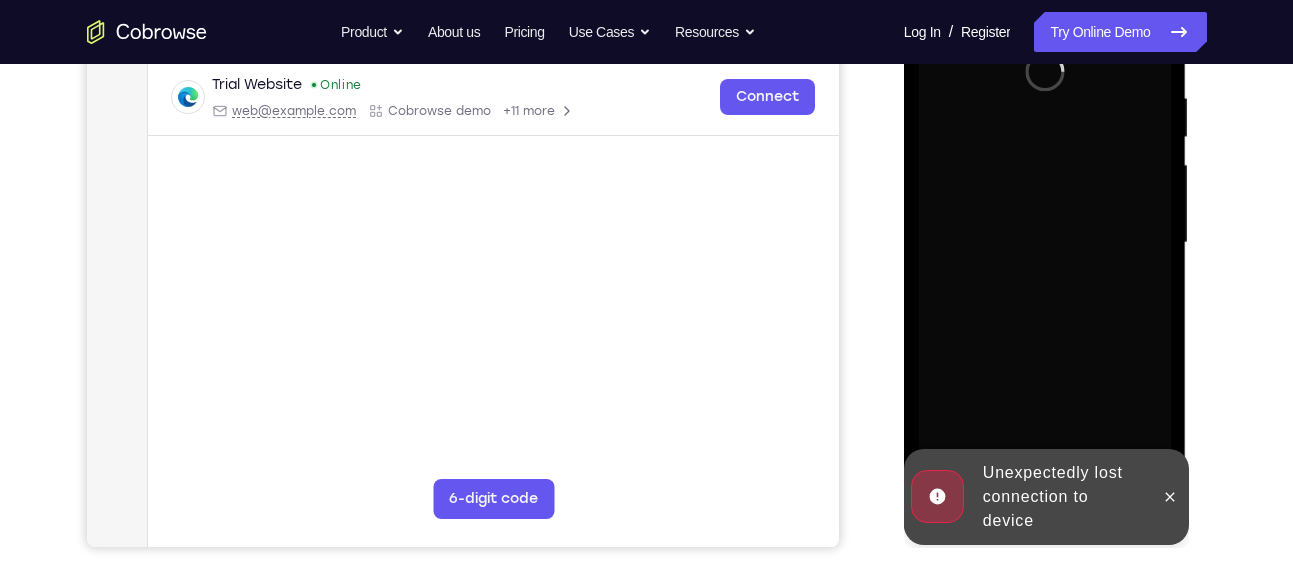 scroll, scrollTop: 385, scrollLeft: 0, axis: vertical 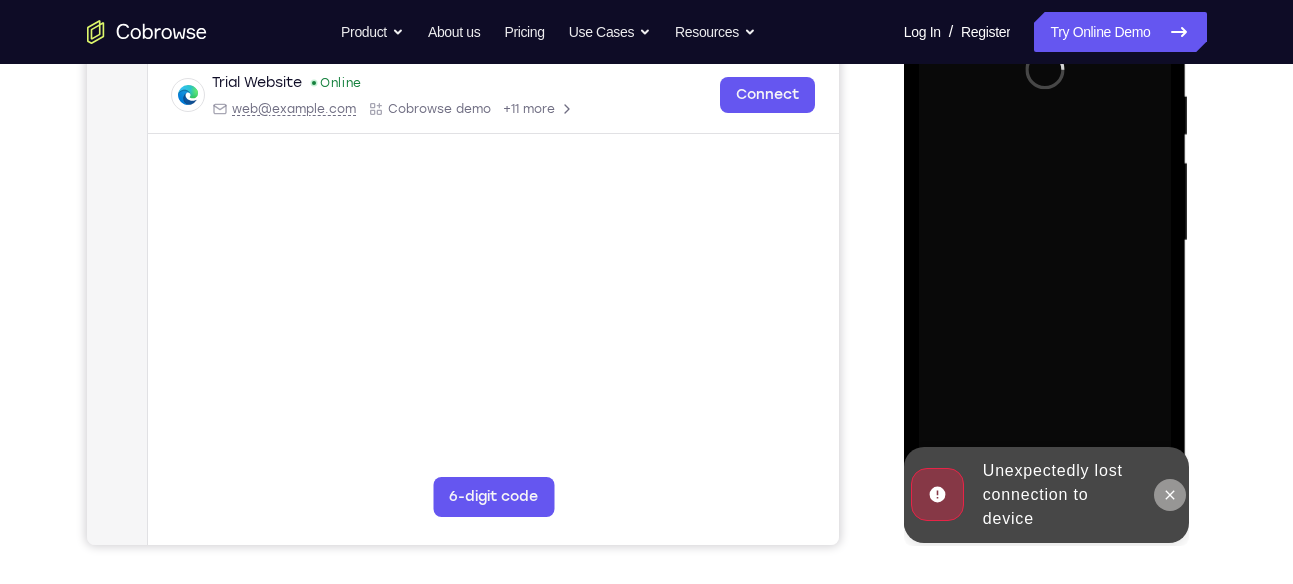 click 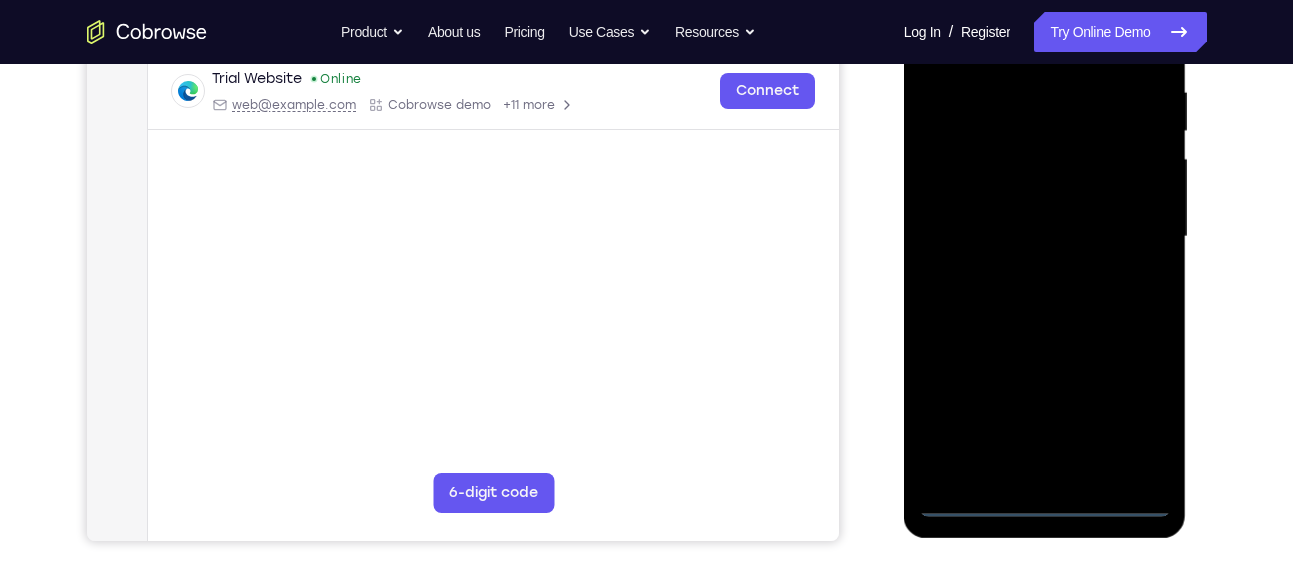 scroll, scrollTop: 390, scrollLeft: 0, axis: vertical 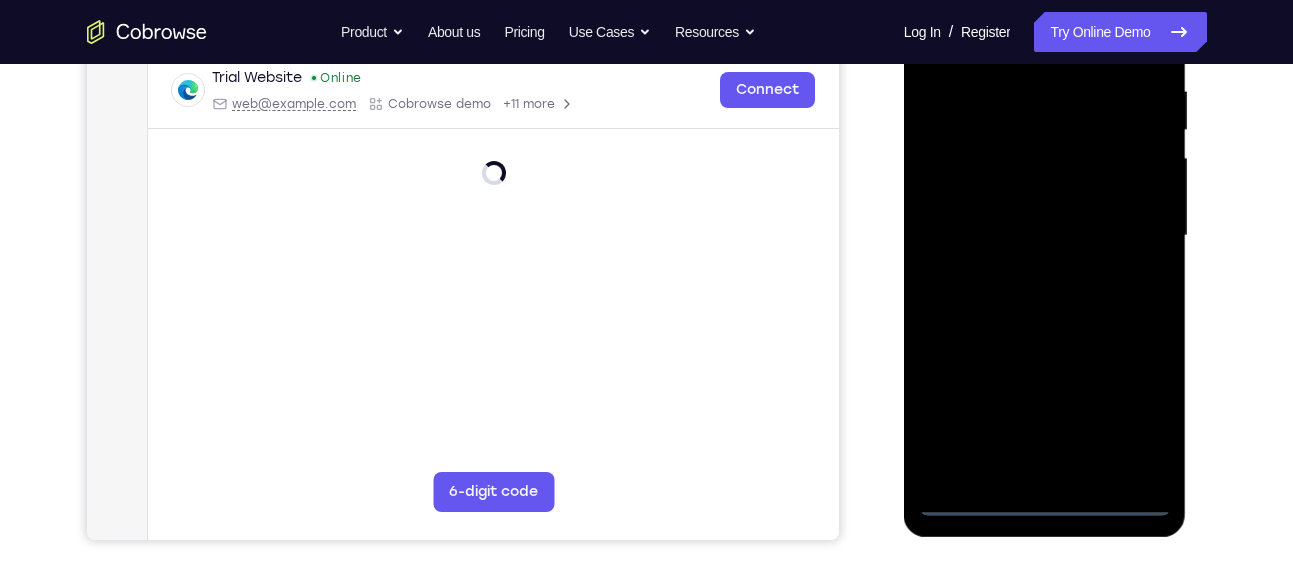 click at bounding box center [1045, 236] 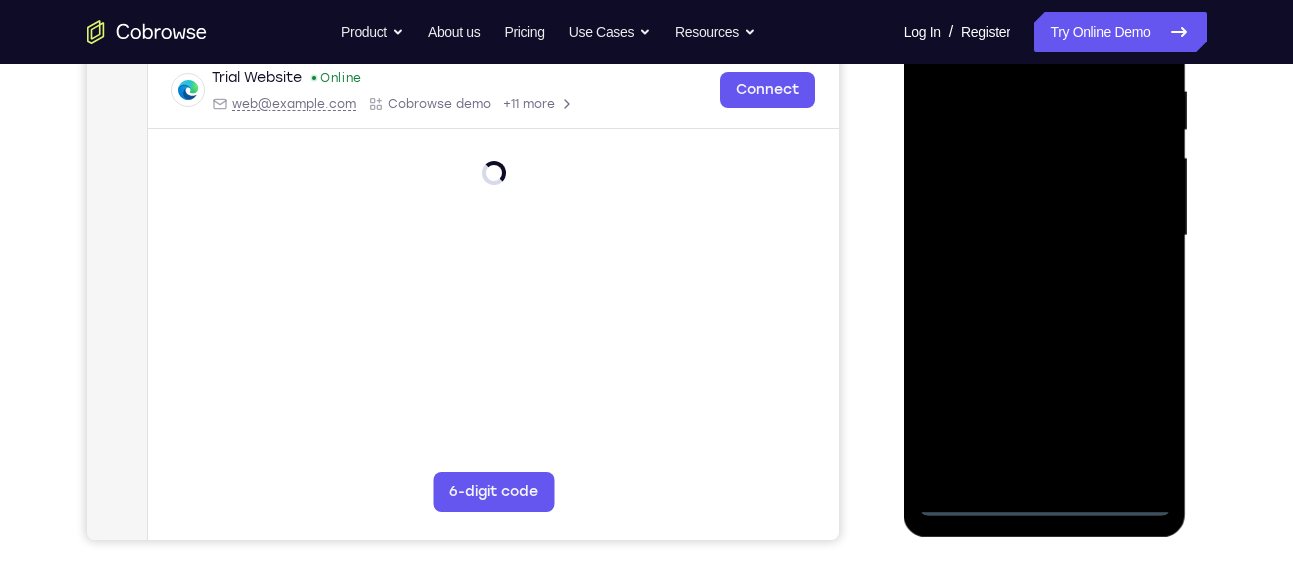 click at bounding box center (1045, 236) 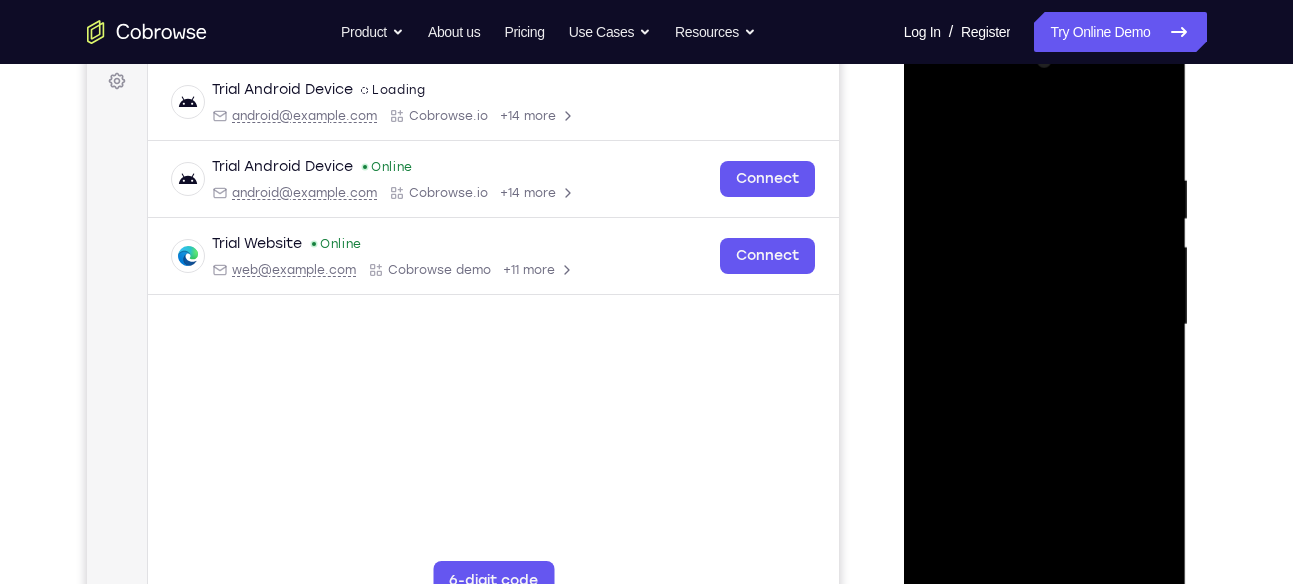 scroll, scrollTop: 278, scrollLeft: 0, axis: vertical 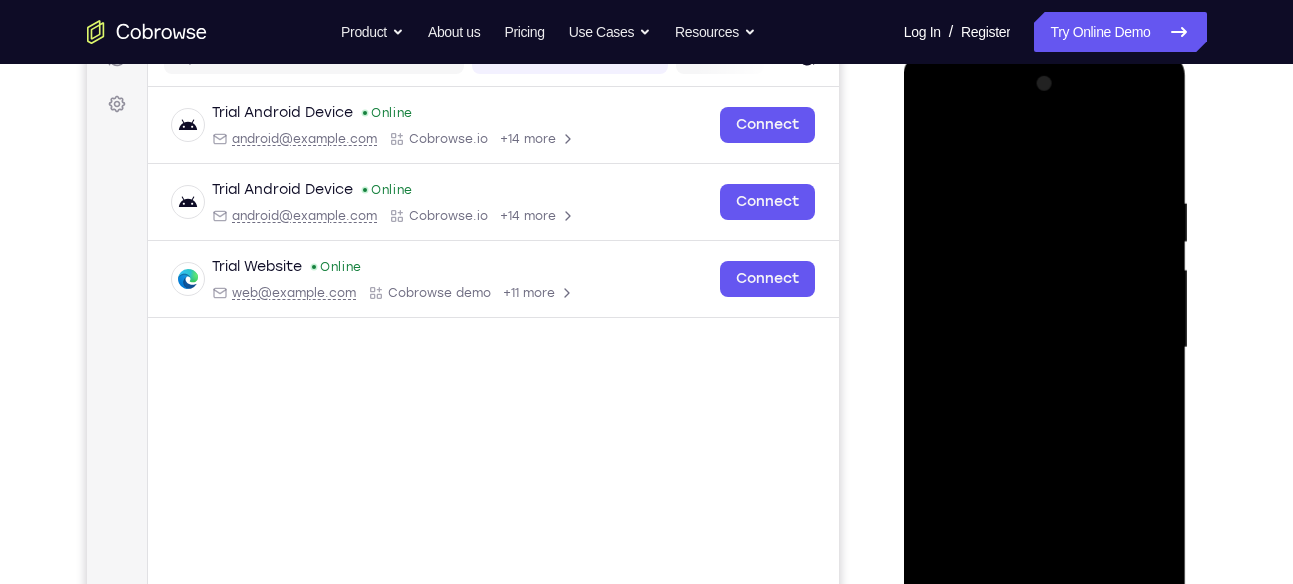 click at bounding box center [1045, 348] 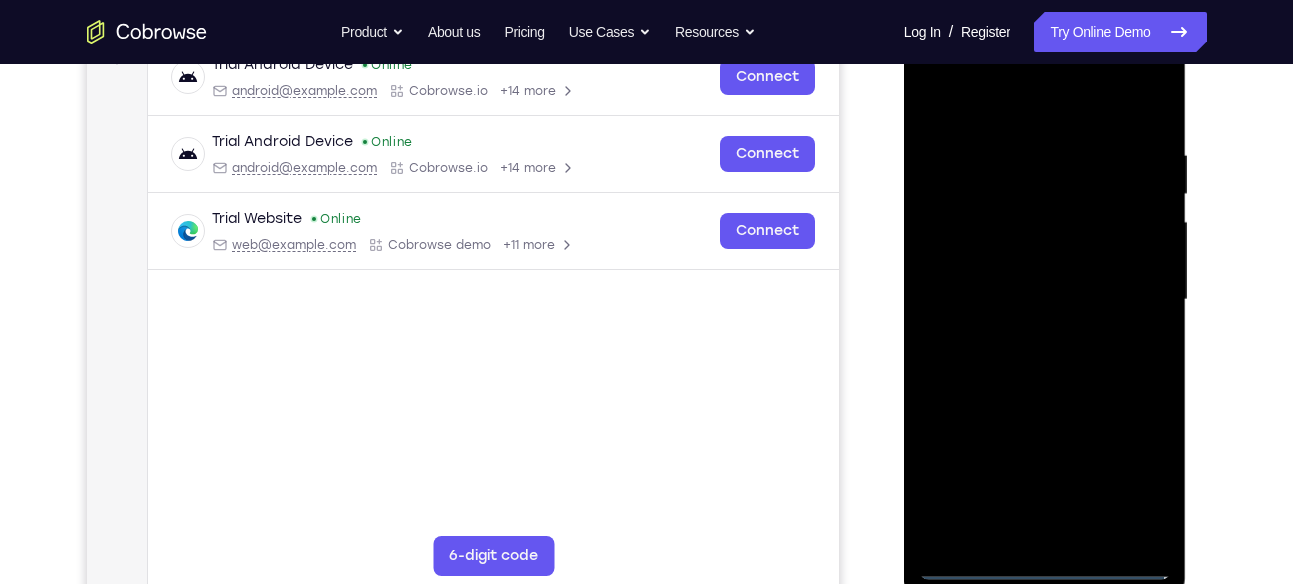 scroll, scrollTop: 328, scrollLeft: 0, axis: vertical 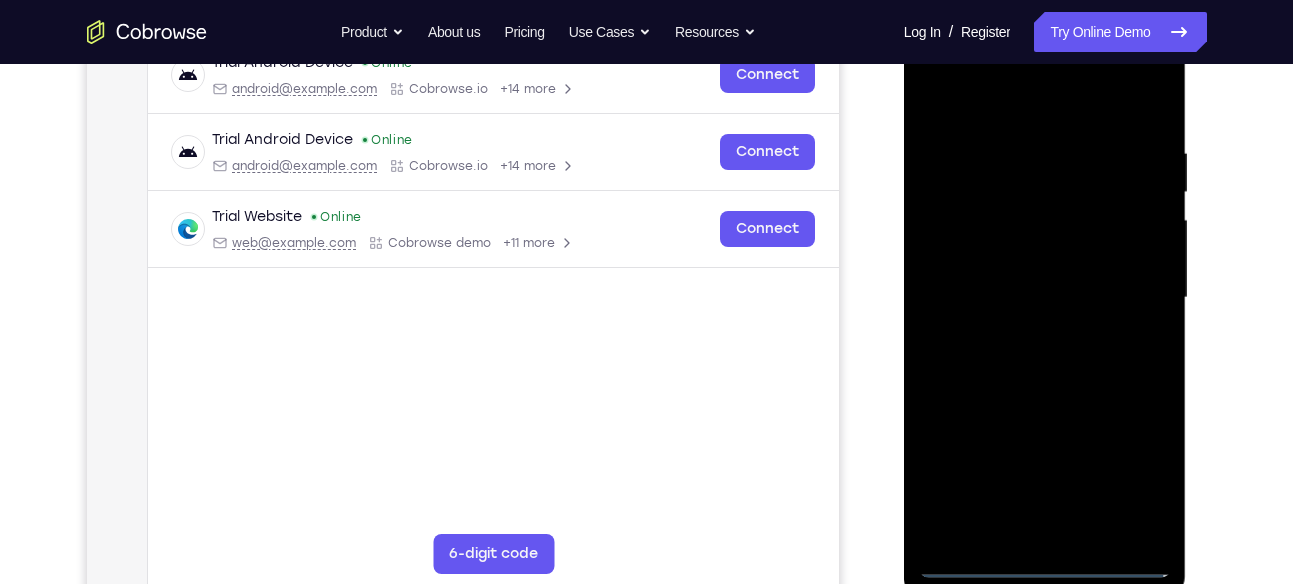 click at bounding box center (1045, 298) 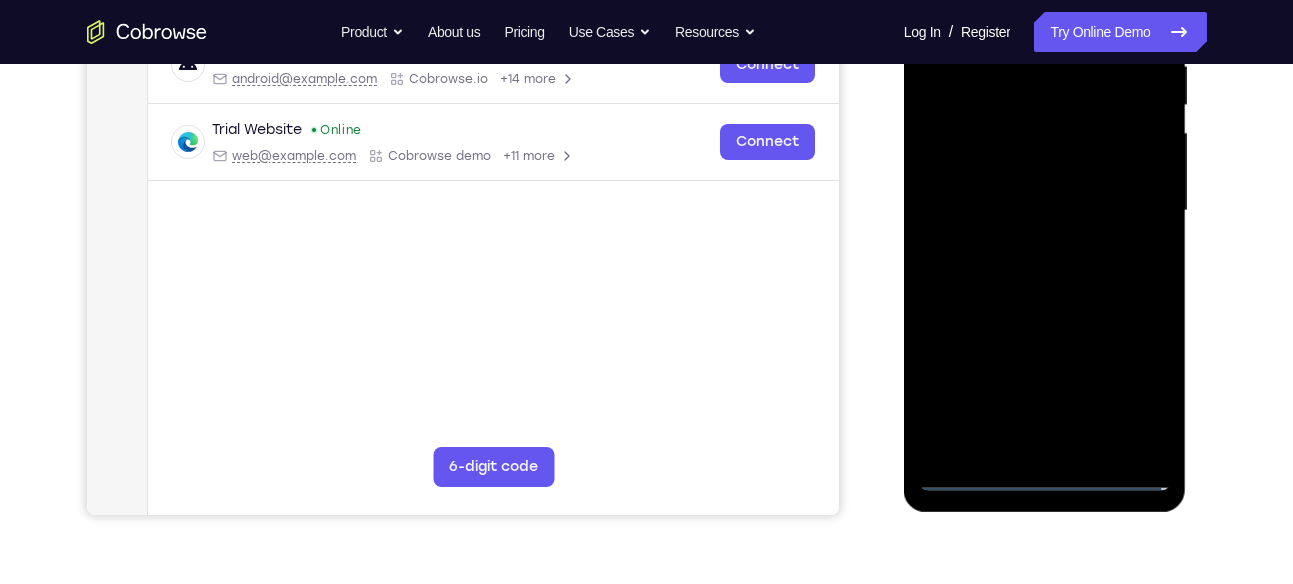 scroll, scrollTop: 417, scrollLeft: 0, axis: vertical 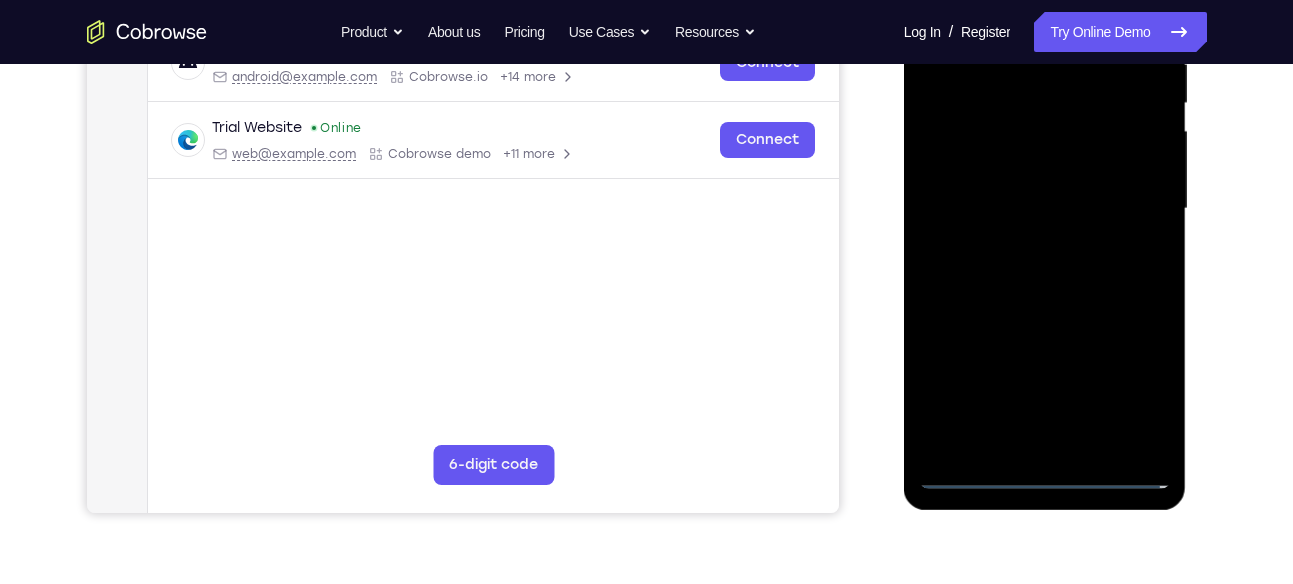 click at bounding box center (1045, 209) 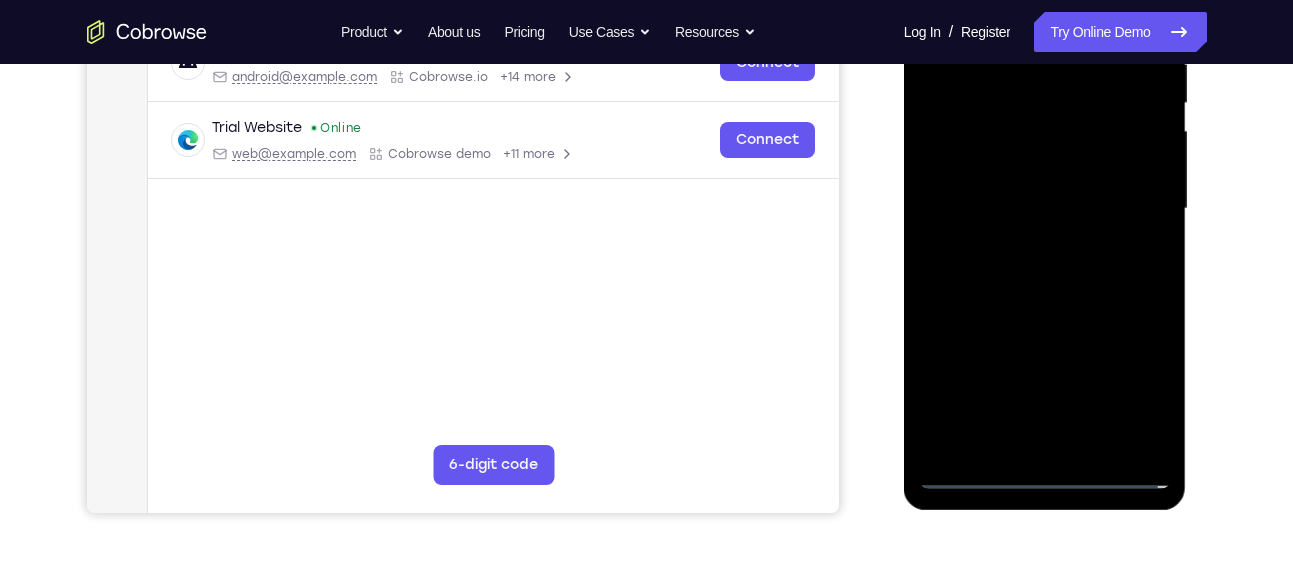 click at bounding box center (1045, 209) 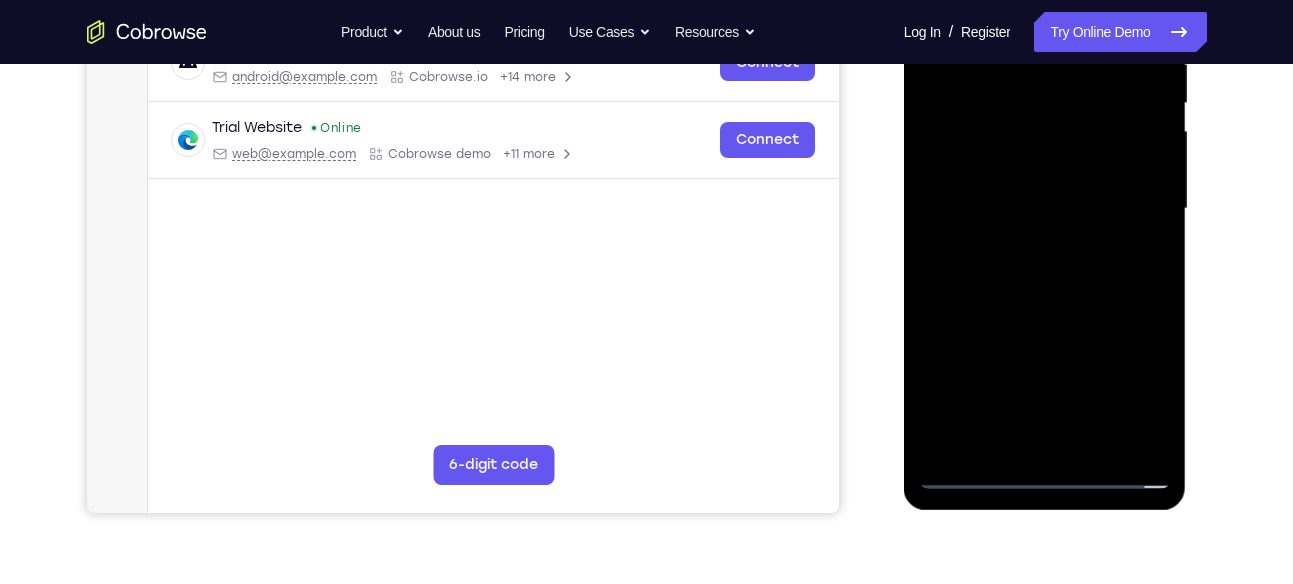 click at bounding box center [1045, 209] 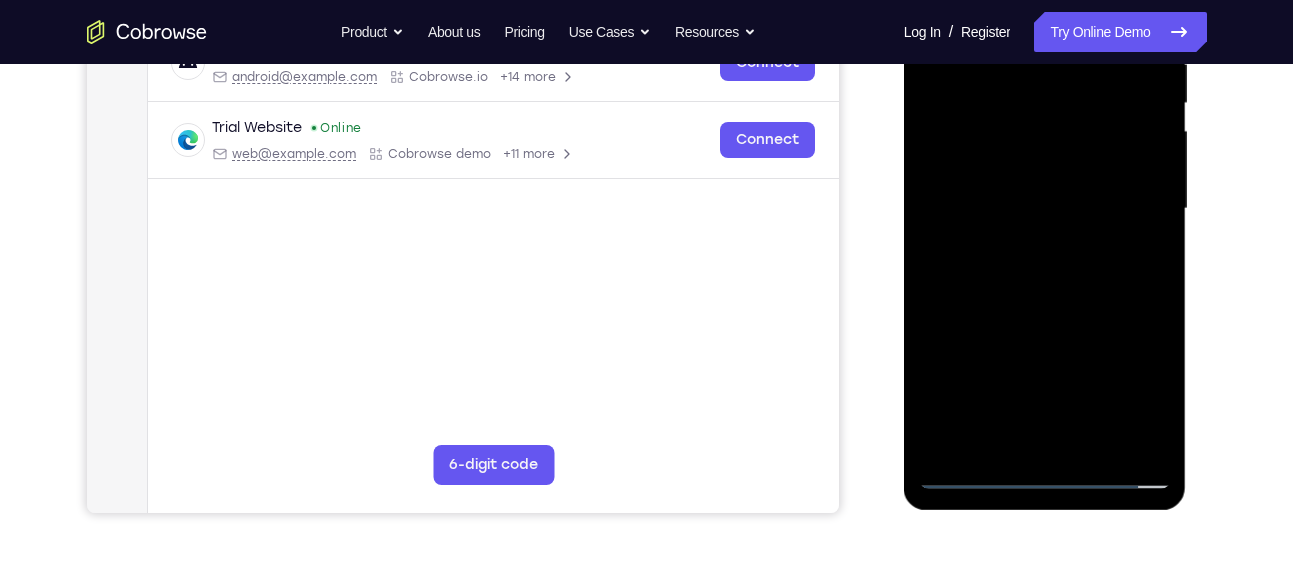 click at bounding box center [1045, 209] 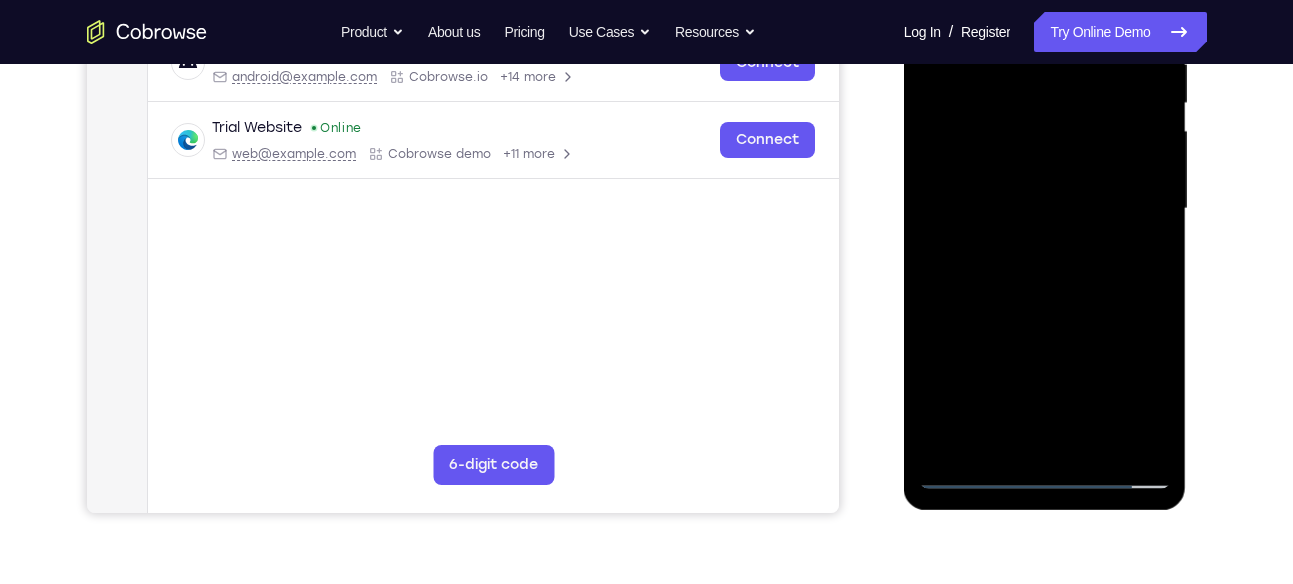 click at bounding box center (1045, 209) 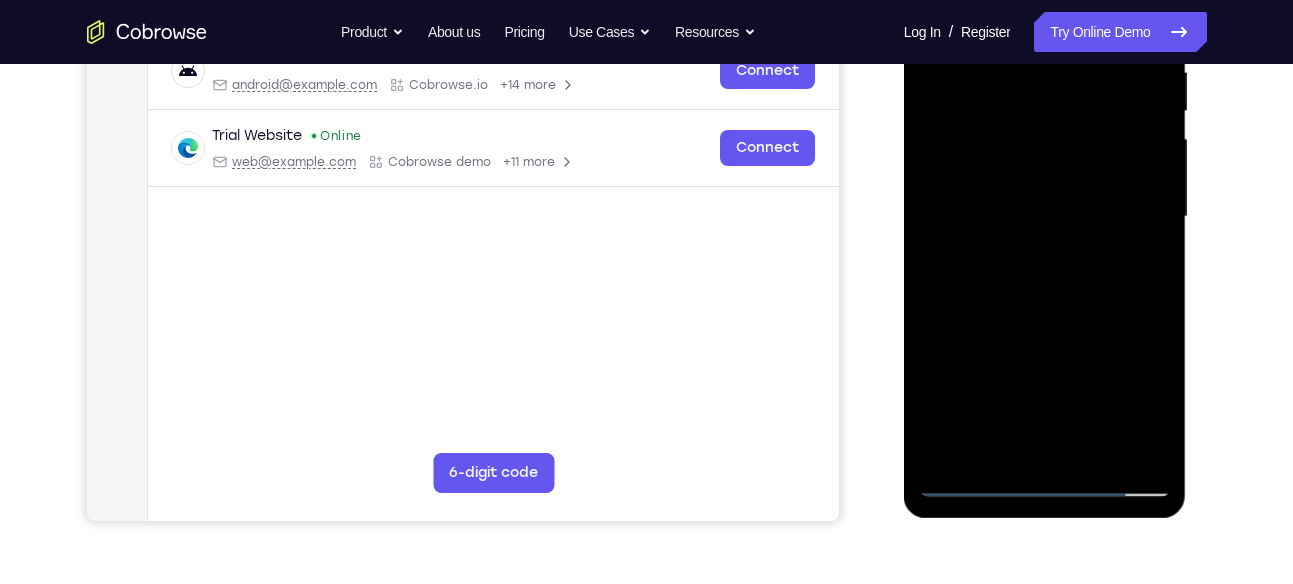 scroll, scrollTop: 404, scrollLeft: 0, axis: vertical 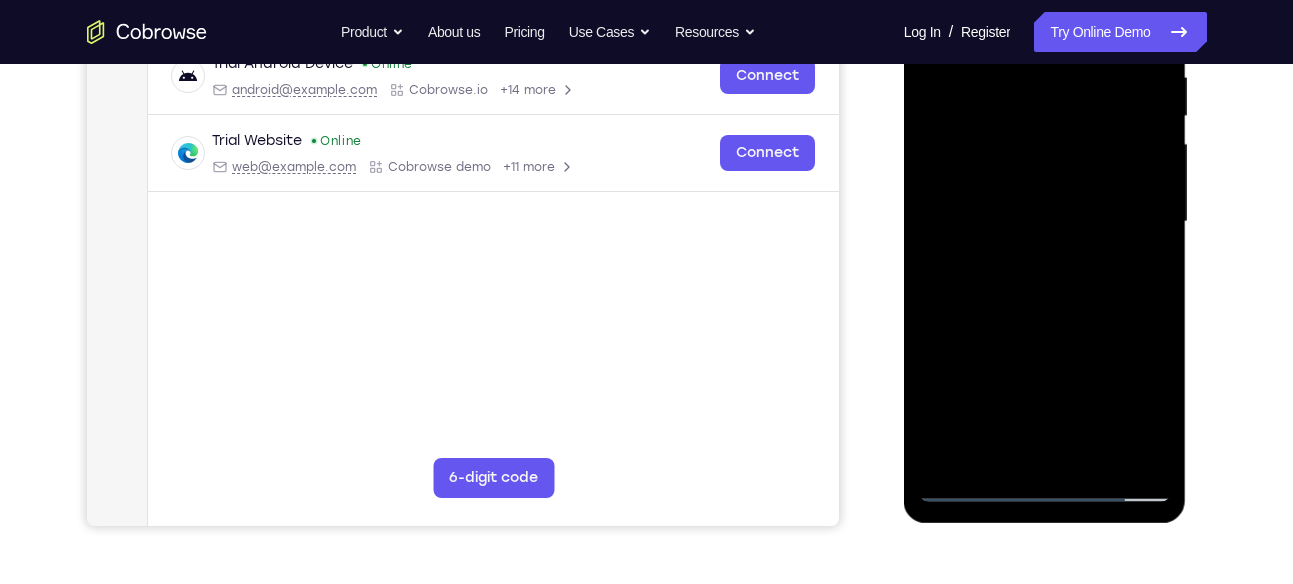 click at bounding box center (1045, 222) 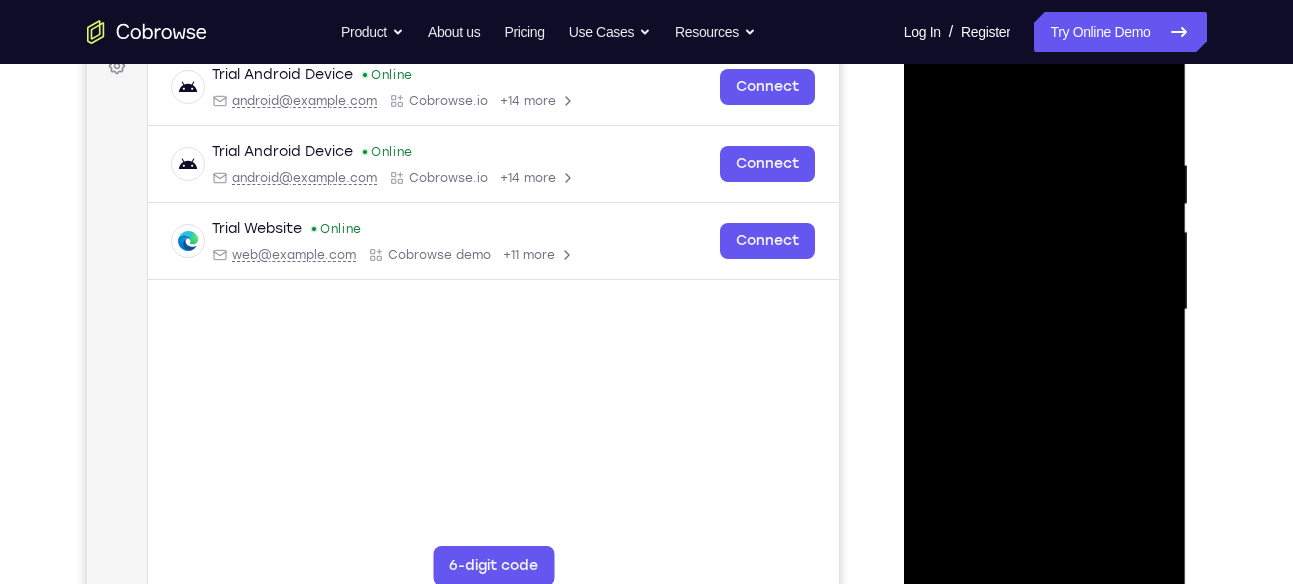 scroll, scrollTop: 298, scrollLeft: 0, axis: vertical 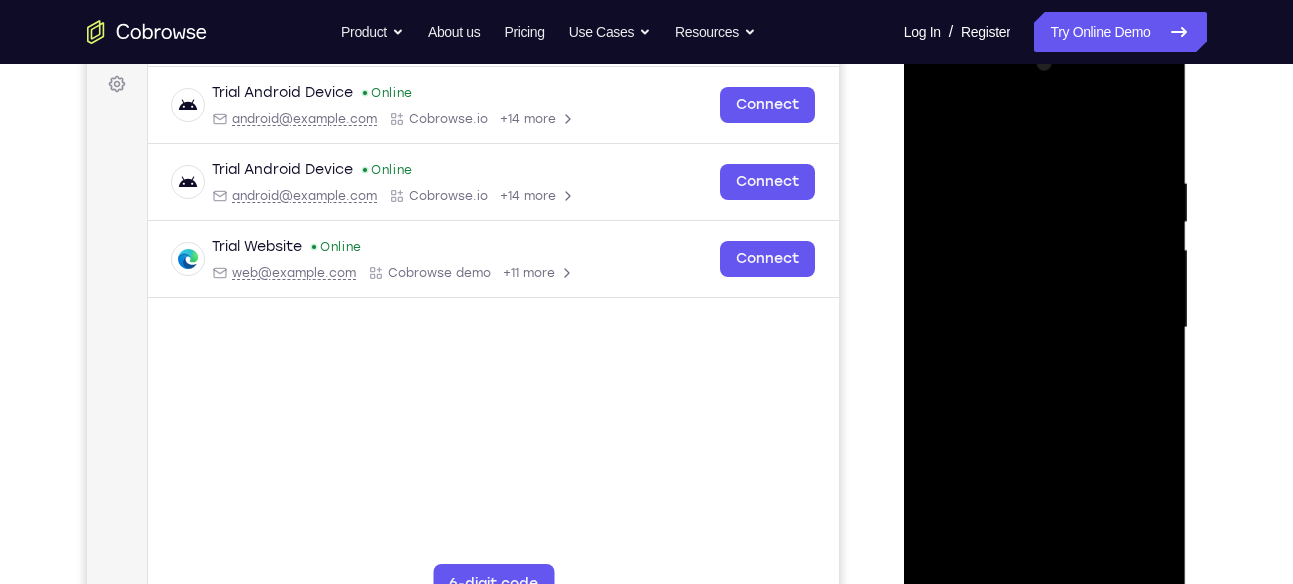 drag, startPoint x: 1053, startPoint y: 140, endPoint x: 1012, endPoint y: 33, distance: 114.58621 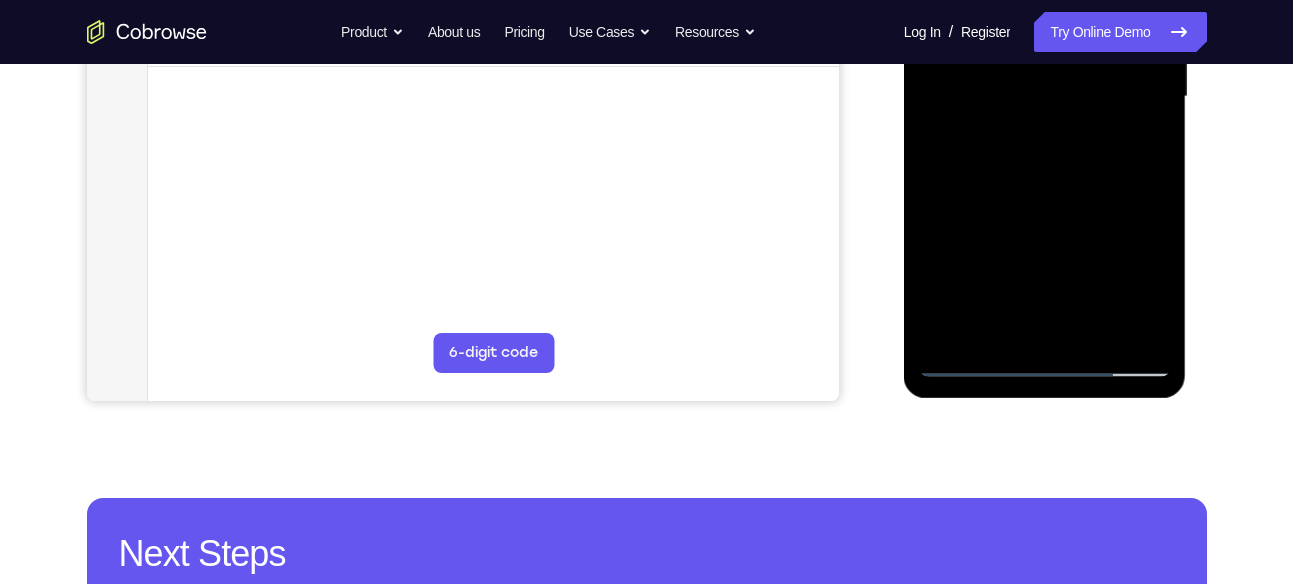 scroll, scrollTop: 531, scrollLeft: 0, axis: vertical 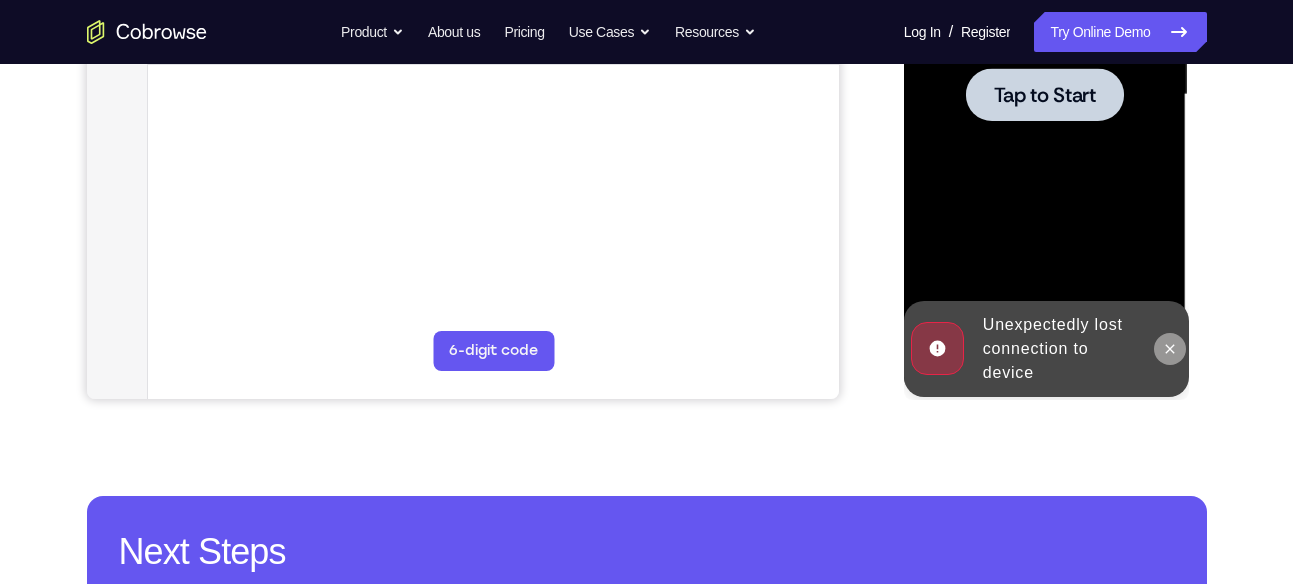 click 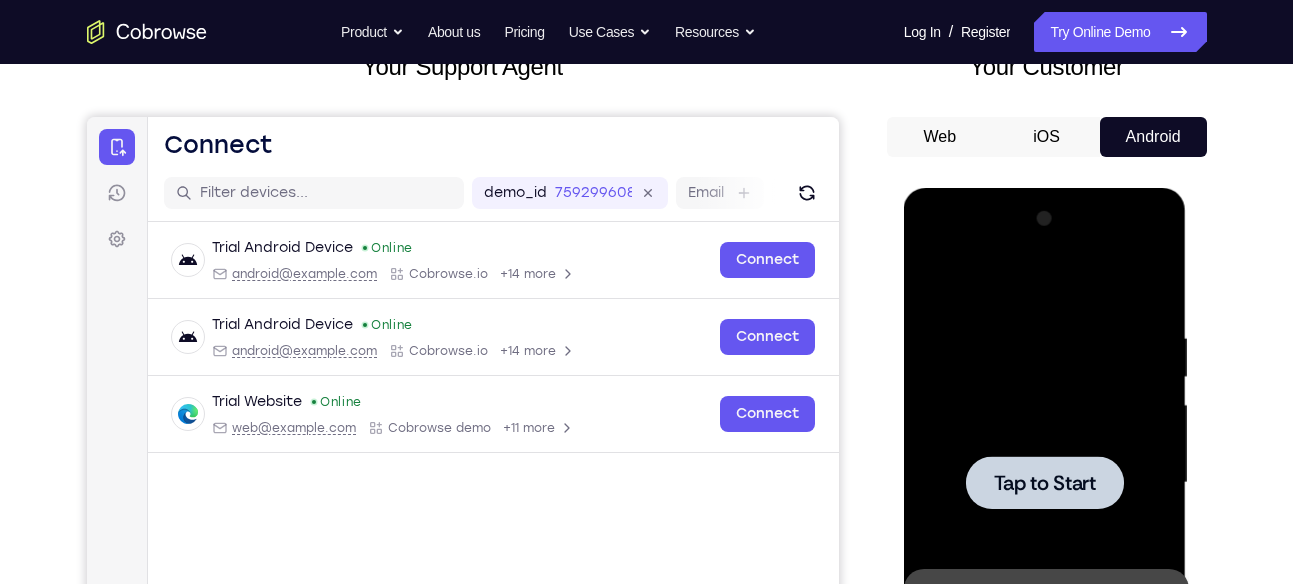 scroll, scrollTop: 144, scrollLeft: 0, axis: vertical 